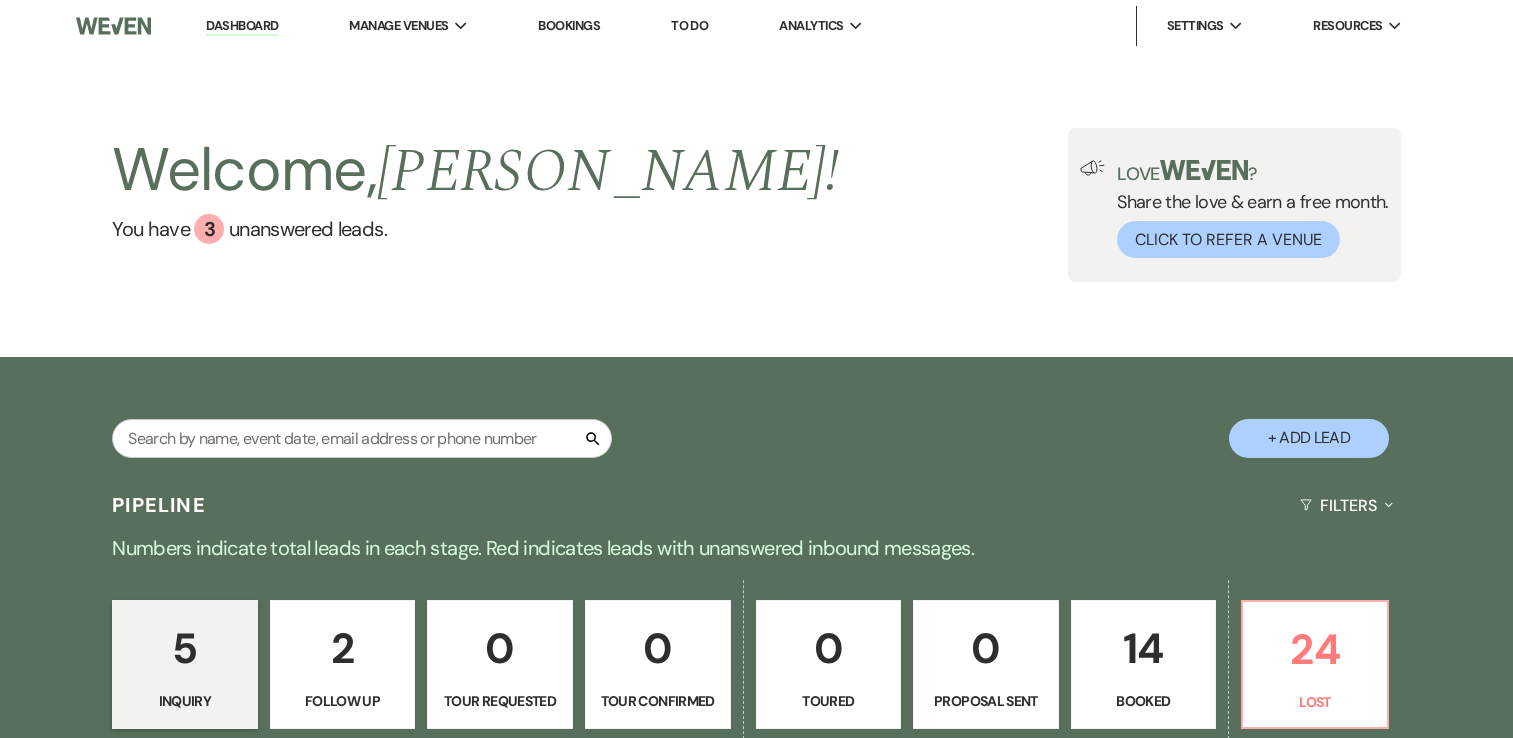 scroll, scrollTop: 0, scrollLeft: 0, axis: both 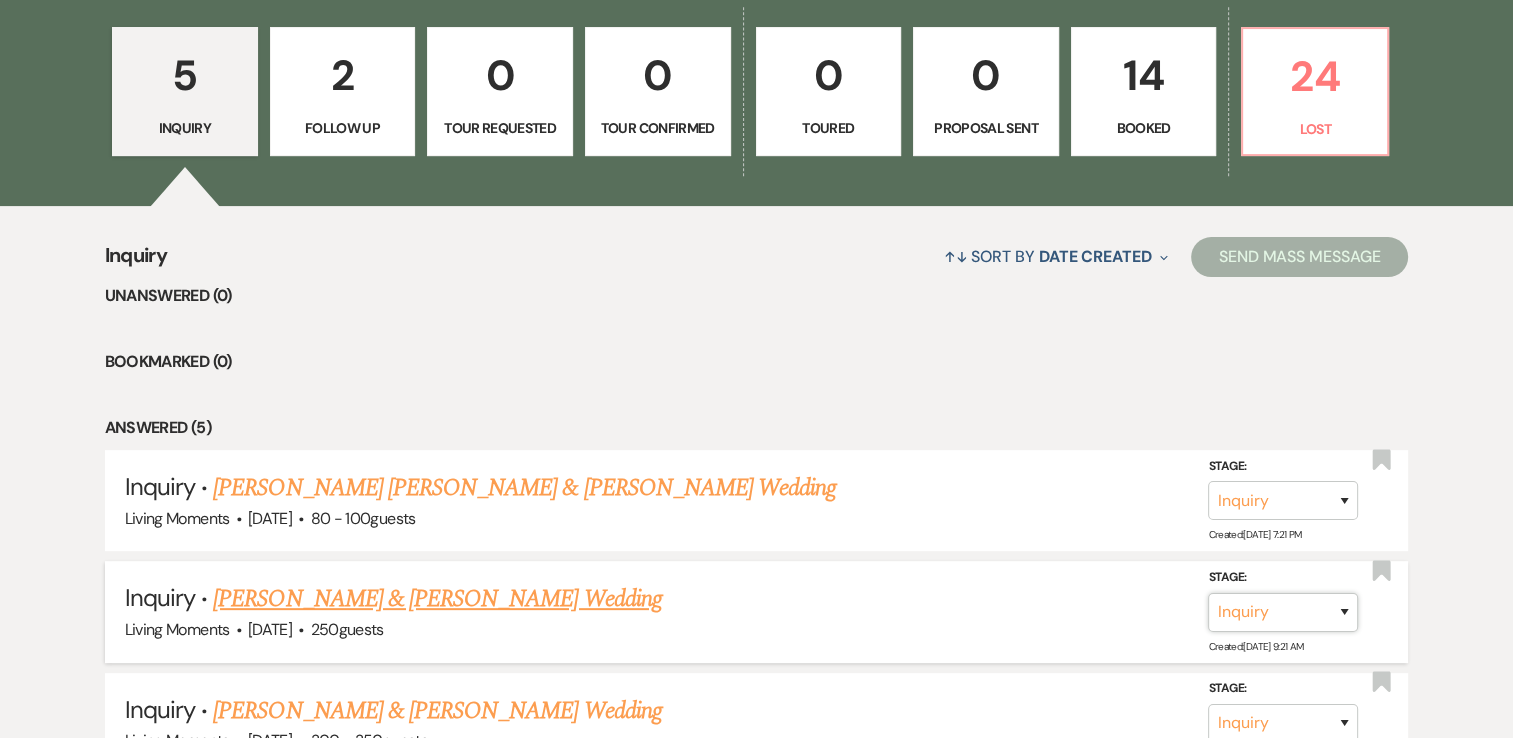 click on "Inquiry Follow Up Tour Requested Tour Confirmed Toured Proposal Sent Booked Lost" at bounding box center [1283, 612] 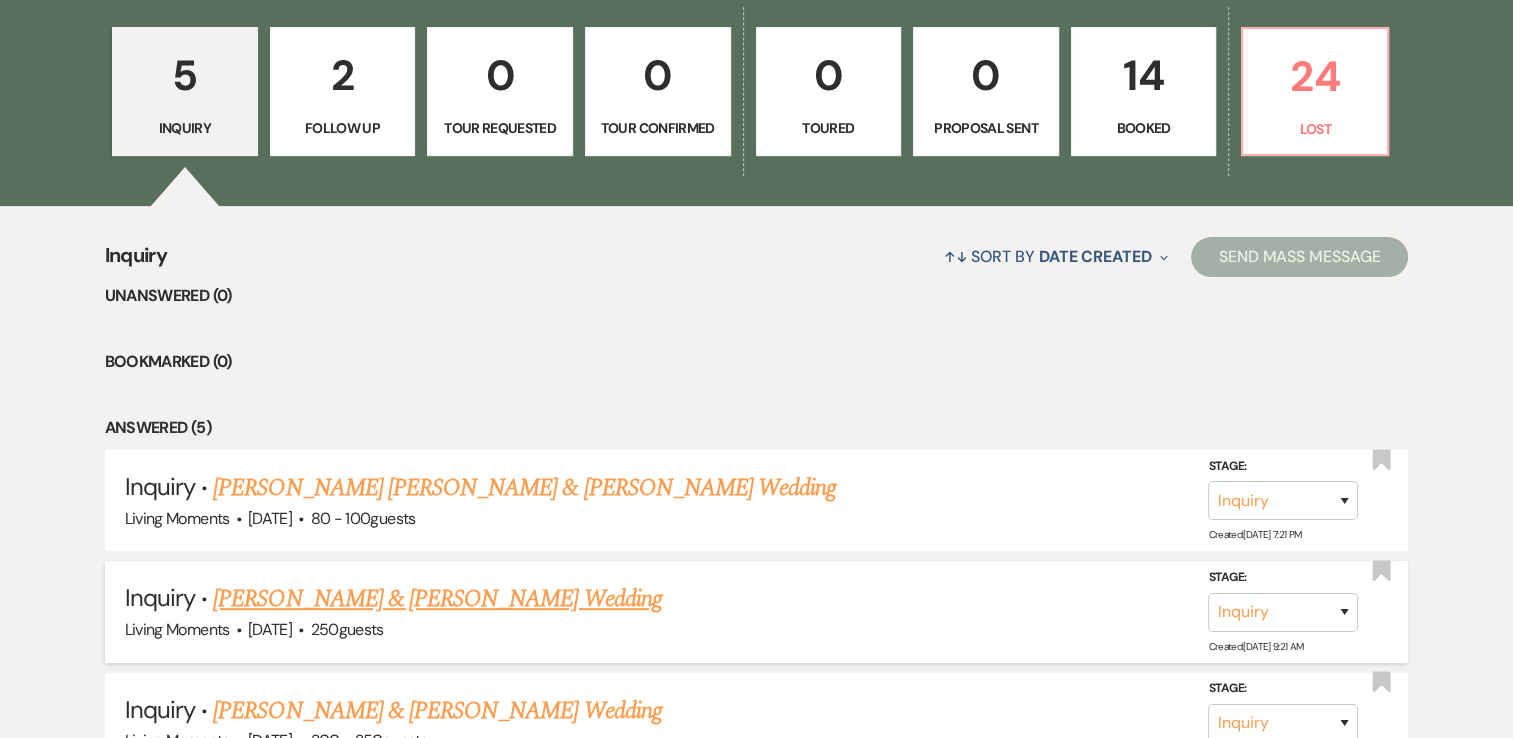 click on "[PERSON_NAME] & [PERSON_NAME] Wedding" at bounding box center (437, 599) 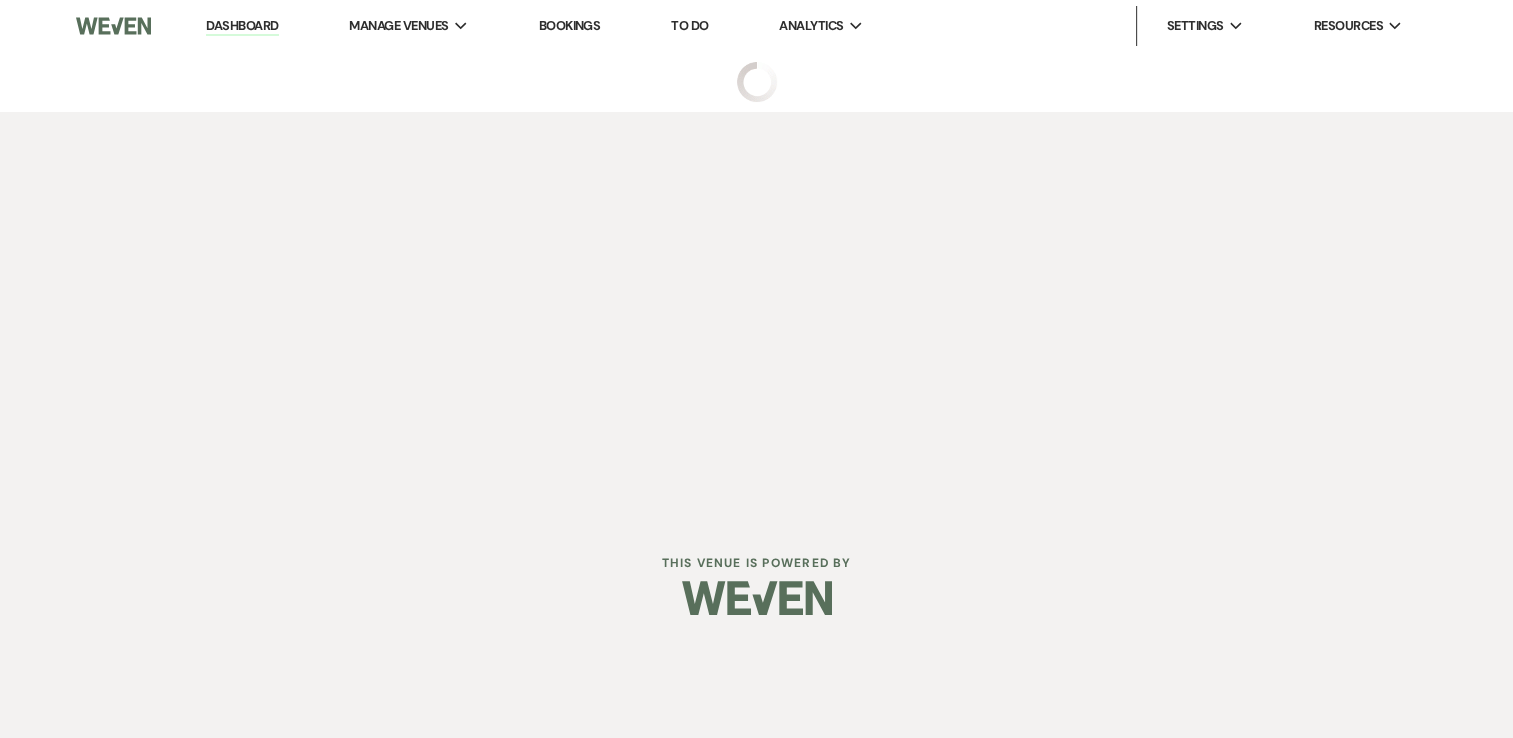 scroll, scrollTop: 0, scrollLeft: 0, axis: both 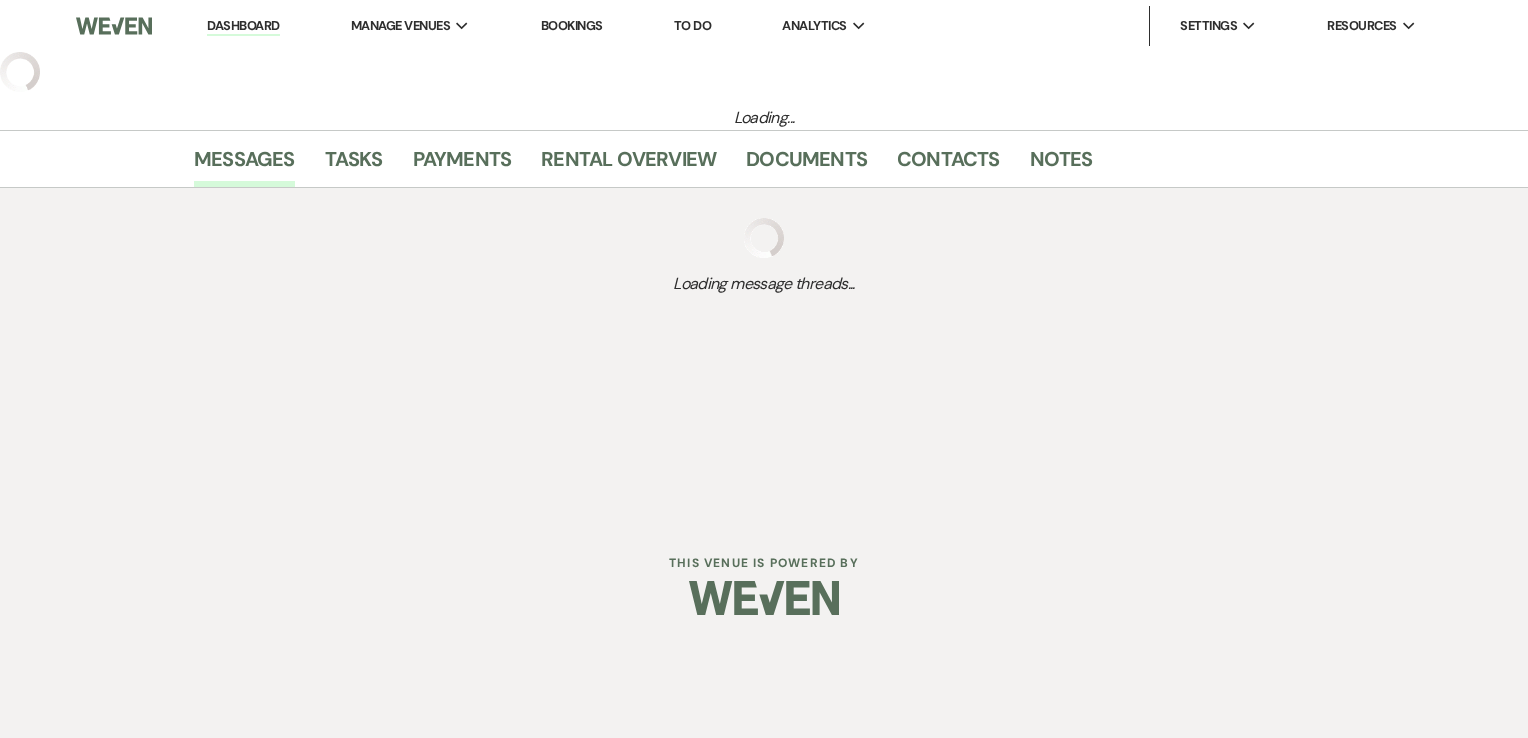 select on "5" 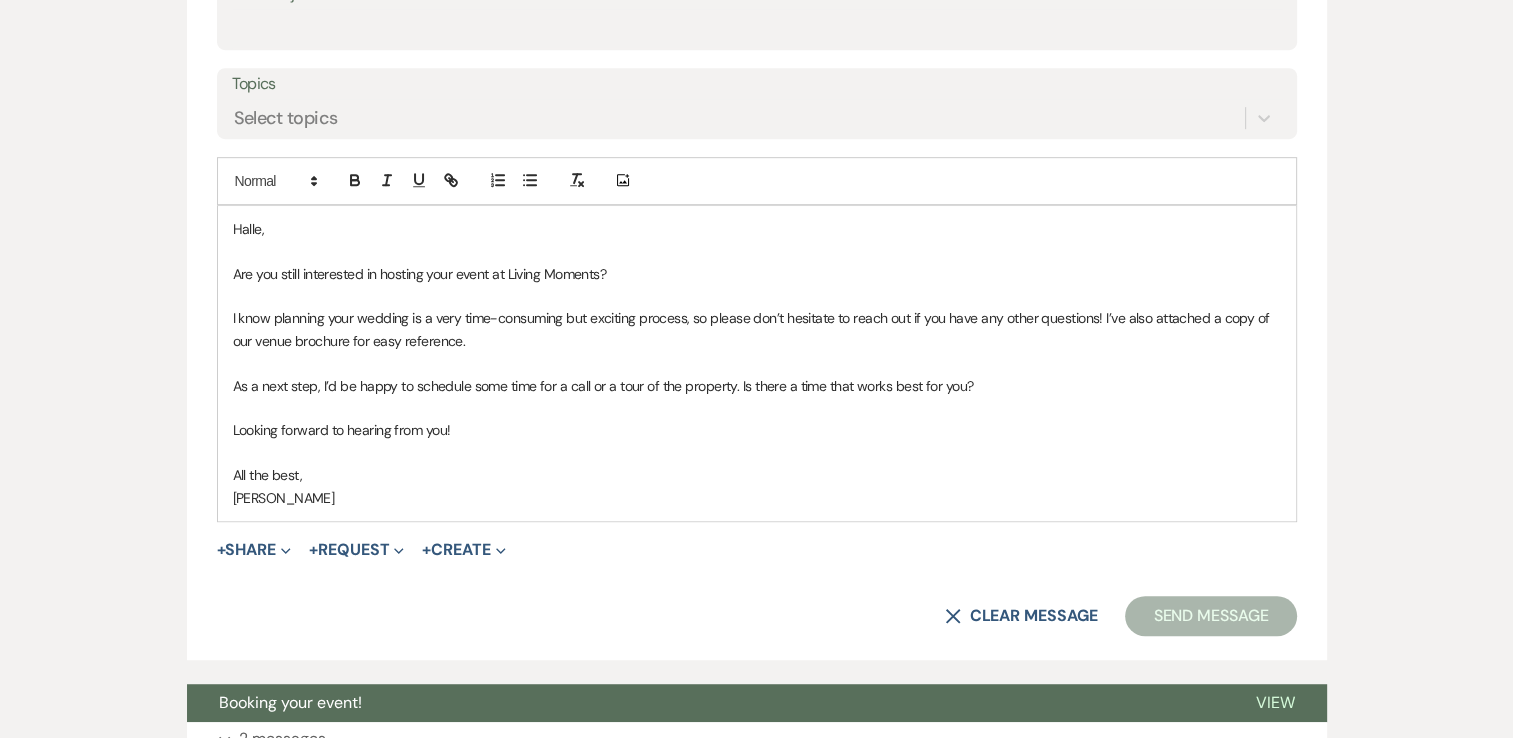scroll, scrollTop: 1075, scrollLeft: 0, axis: vertical 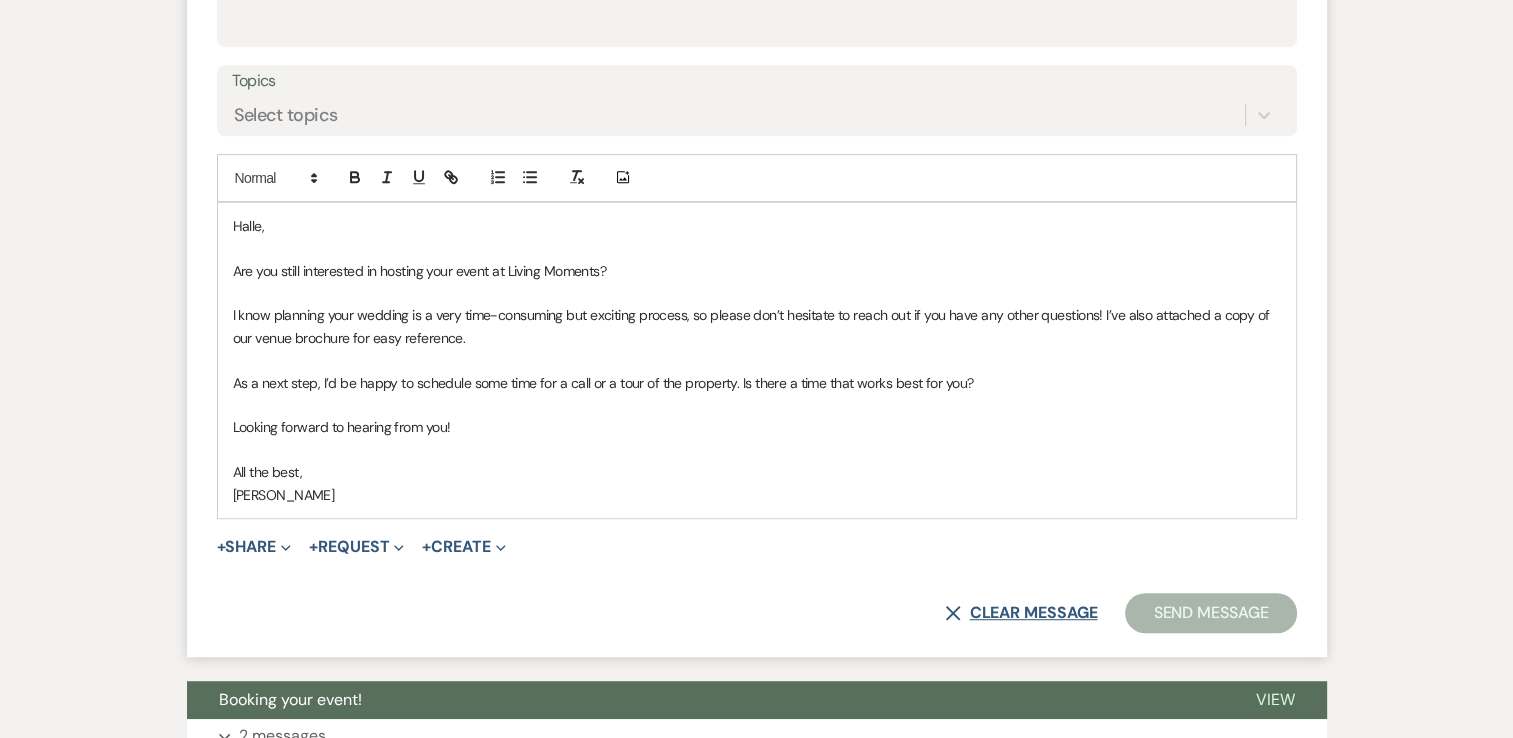 click on "X  Clear message" at bounding box center [1021, 613] 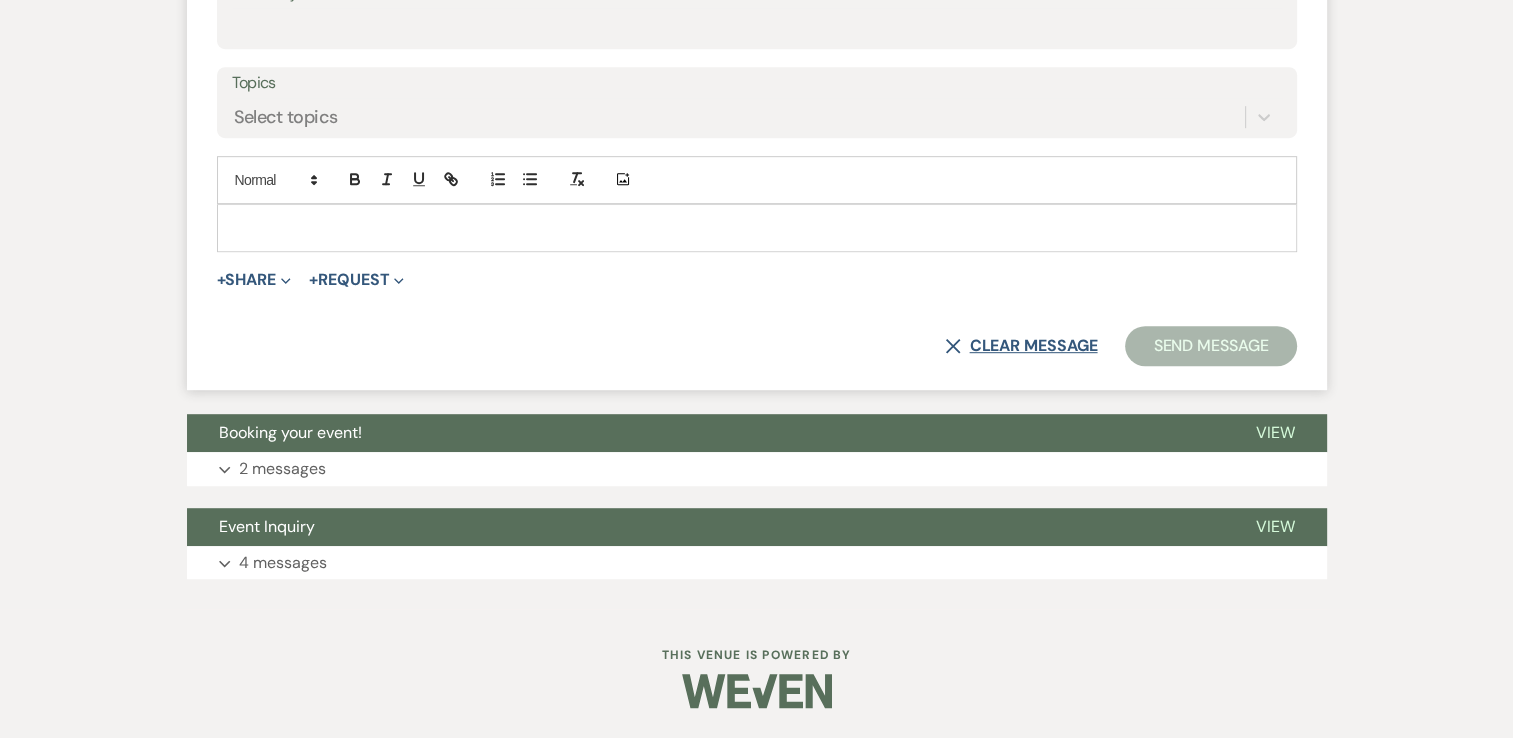 scroll, scrollTop: 1069, scrollLeft: 0, axis: vertical 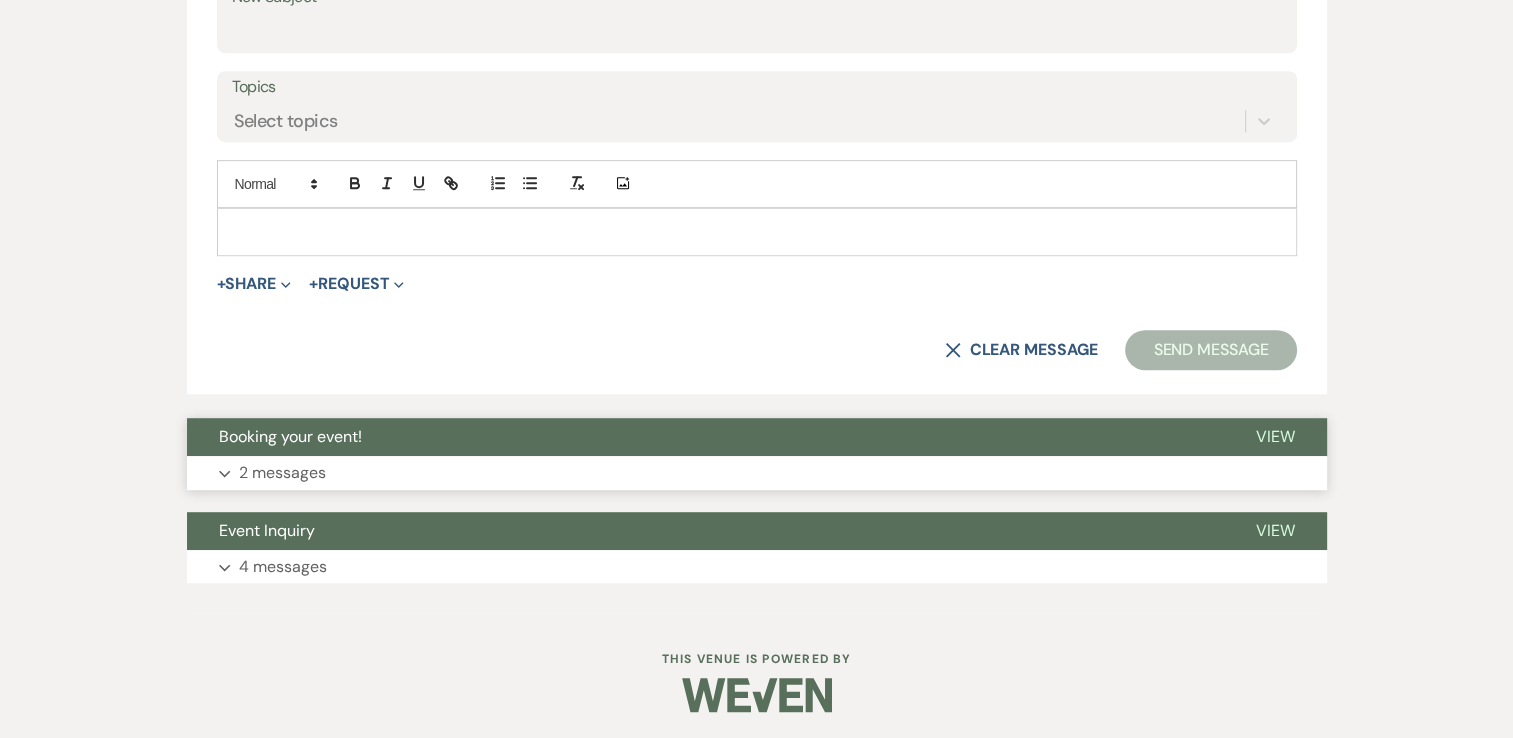 click on "Expand 2 messages" at bounding box center (757, 473) 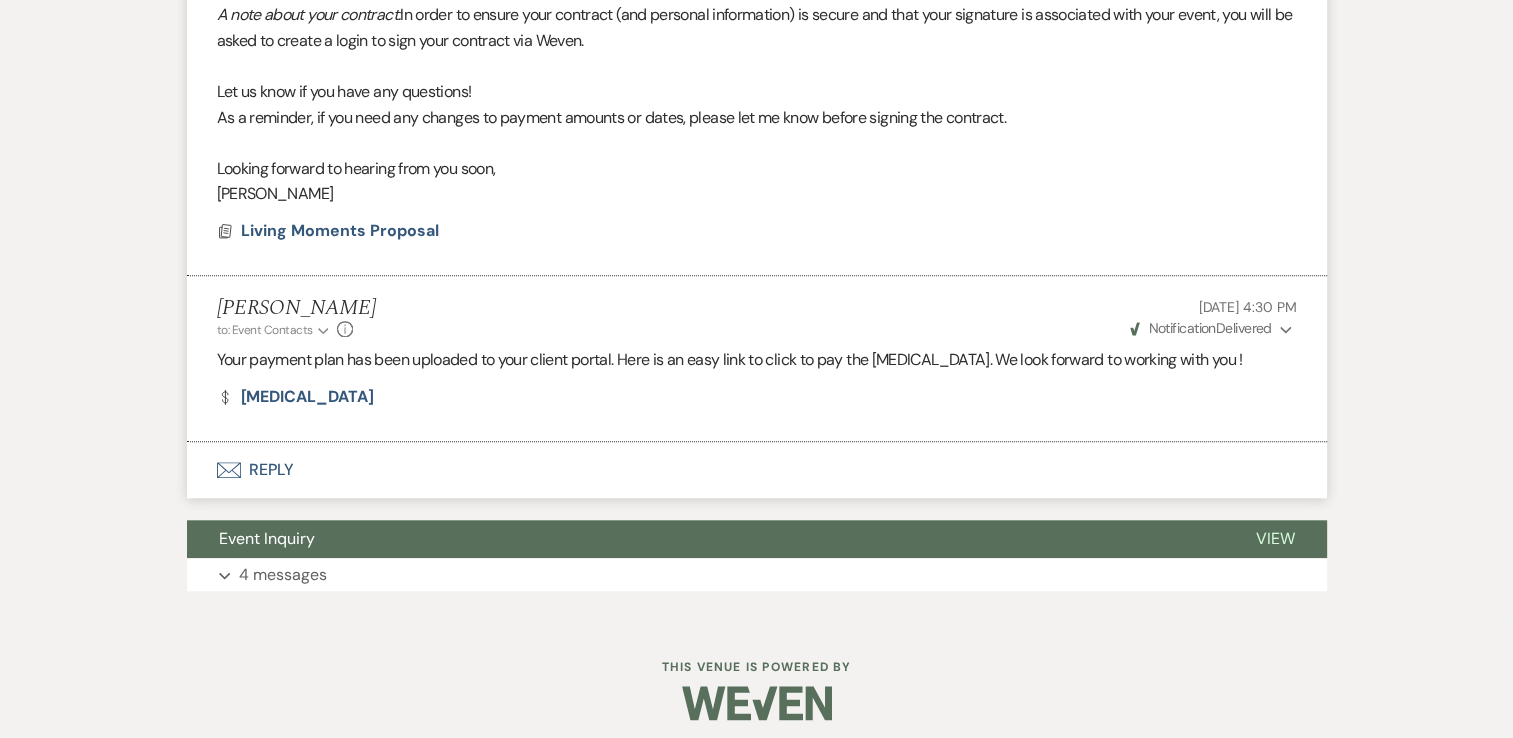 scroll, scrollTop: 1756, scrollLeft: 0, axis: vertical 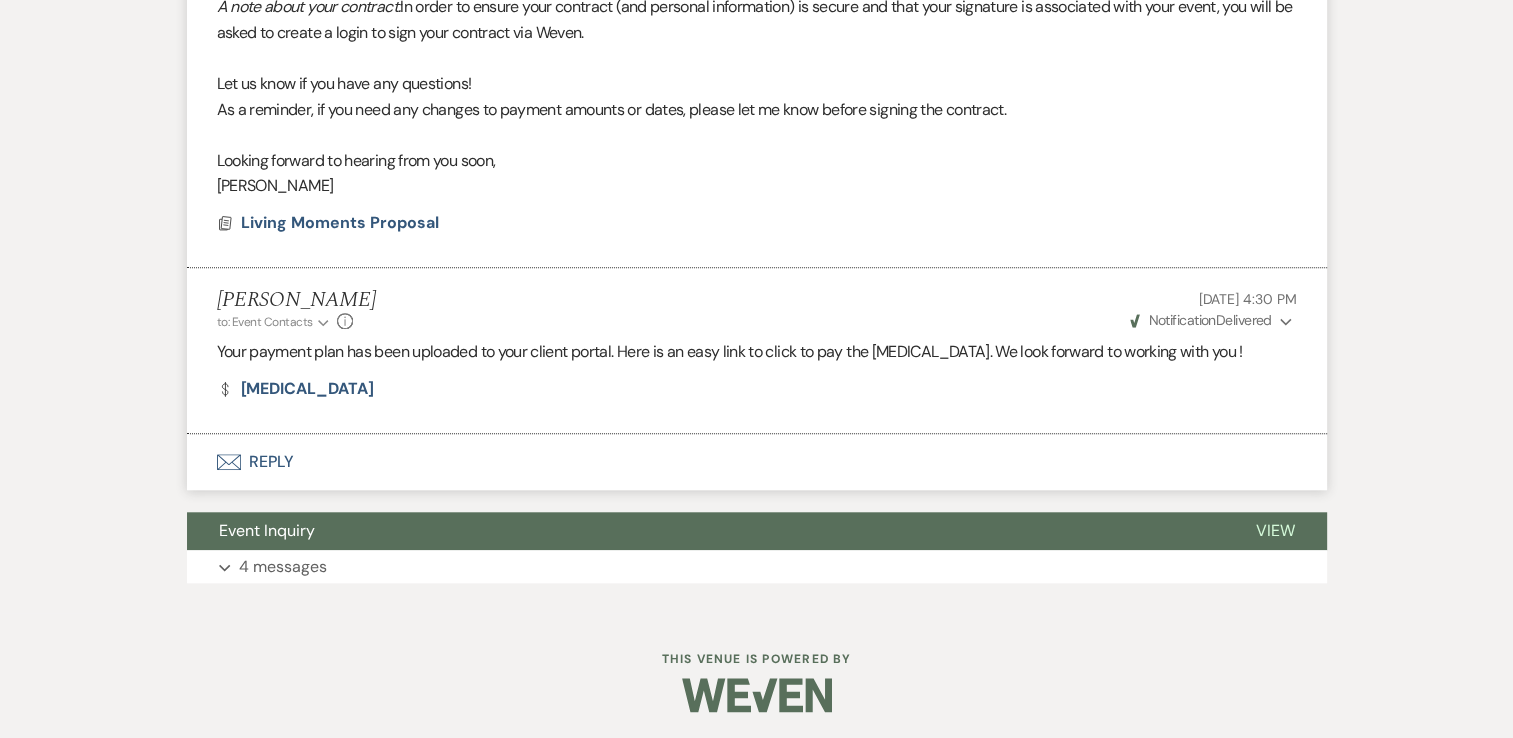 click on "Weven Check Notification  Delivered Expand" at bounding box center [1211, 320] 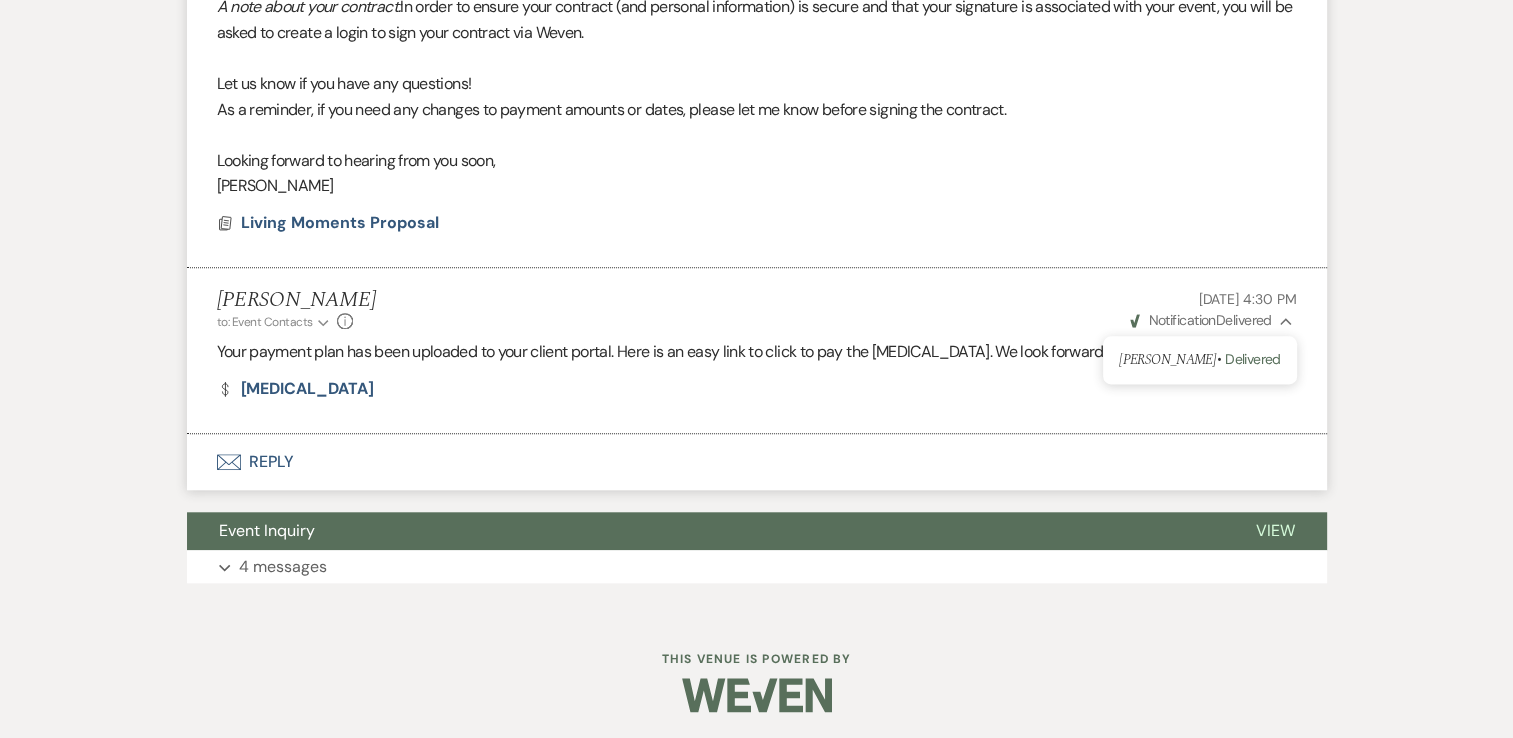 click on "Weven Check Notification  Delivered Collapse" at bounding box center [1211, 320] 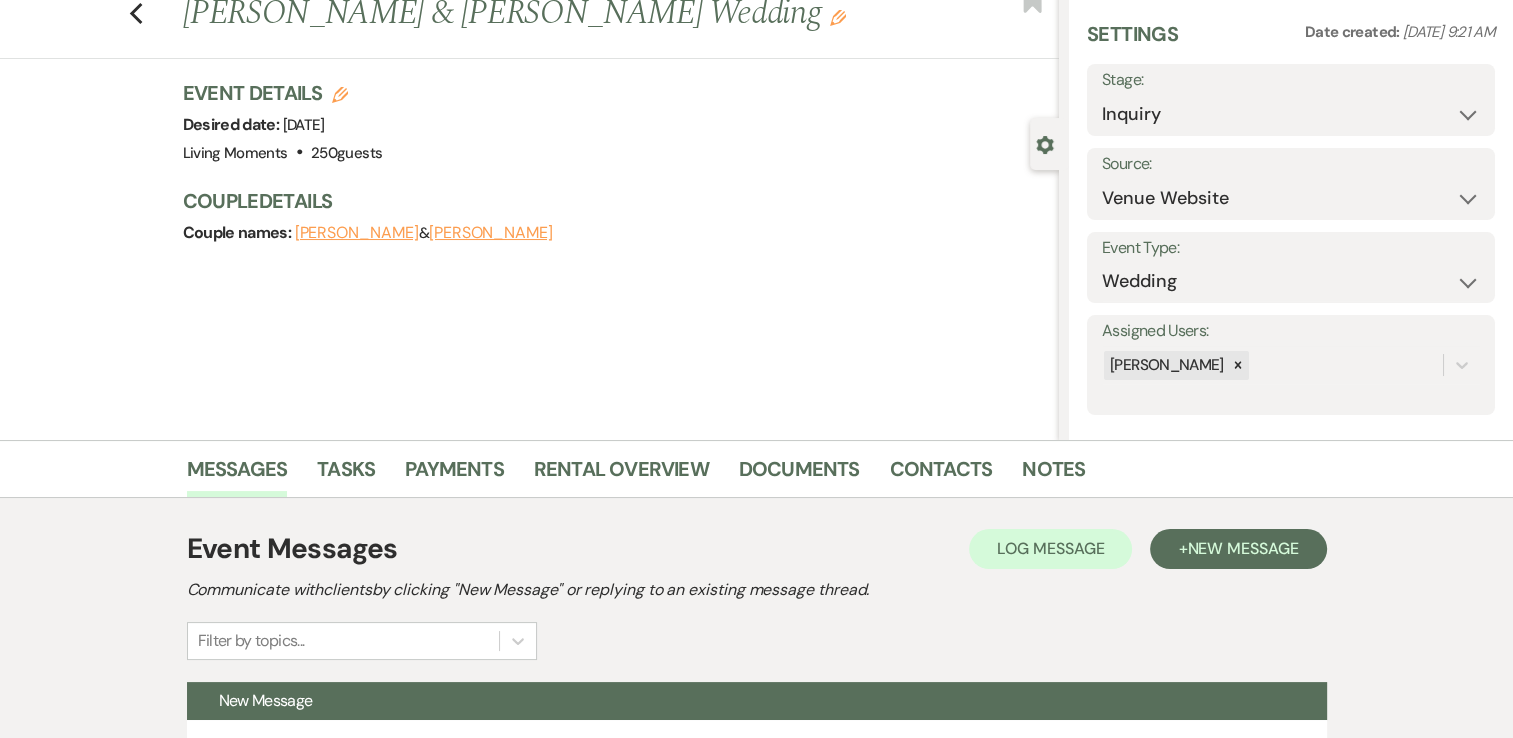 scroll, scrollTop: 0, scrollLeft: 0, axis: both 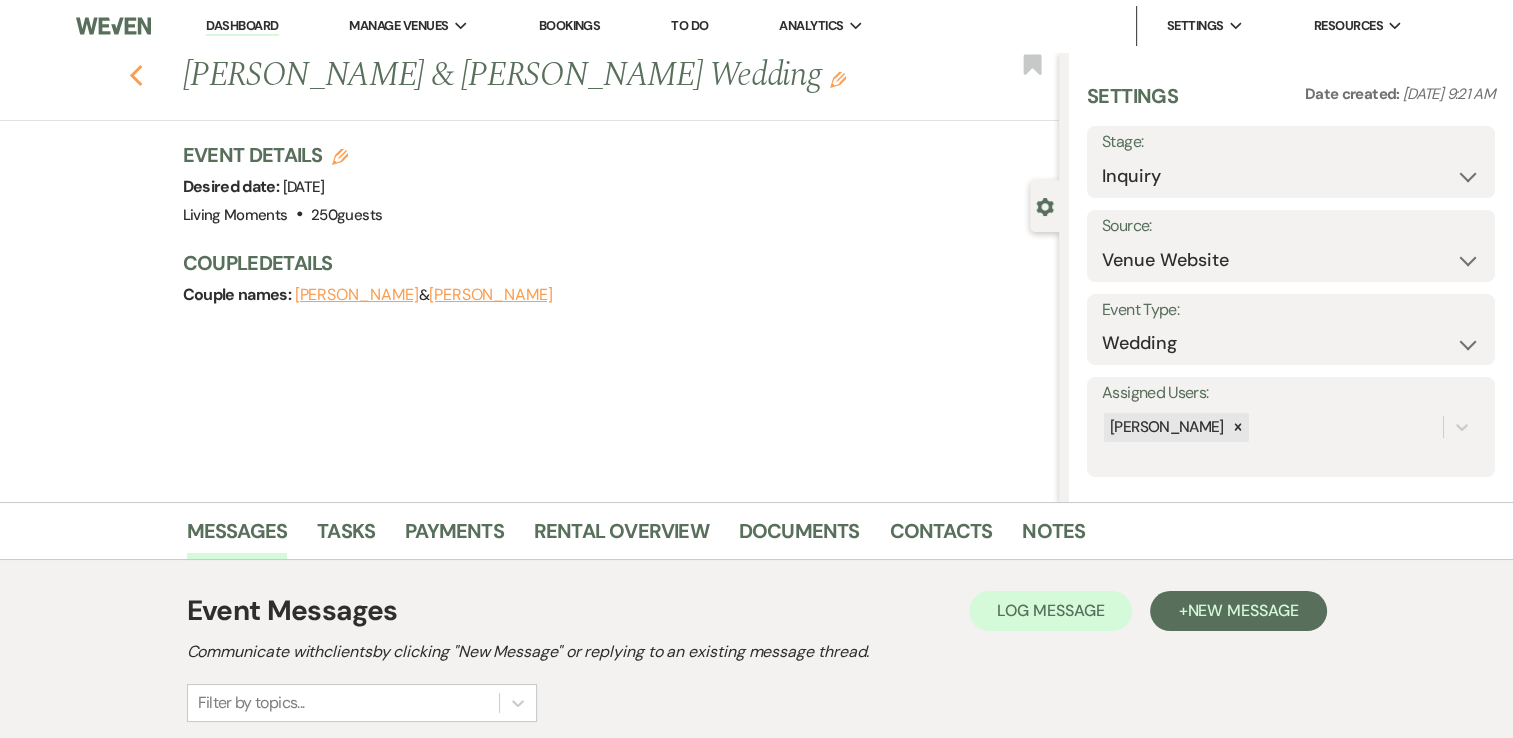 click 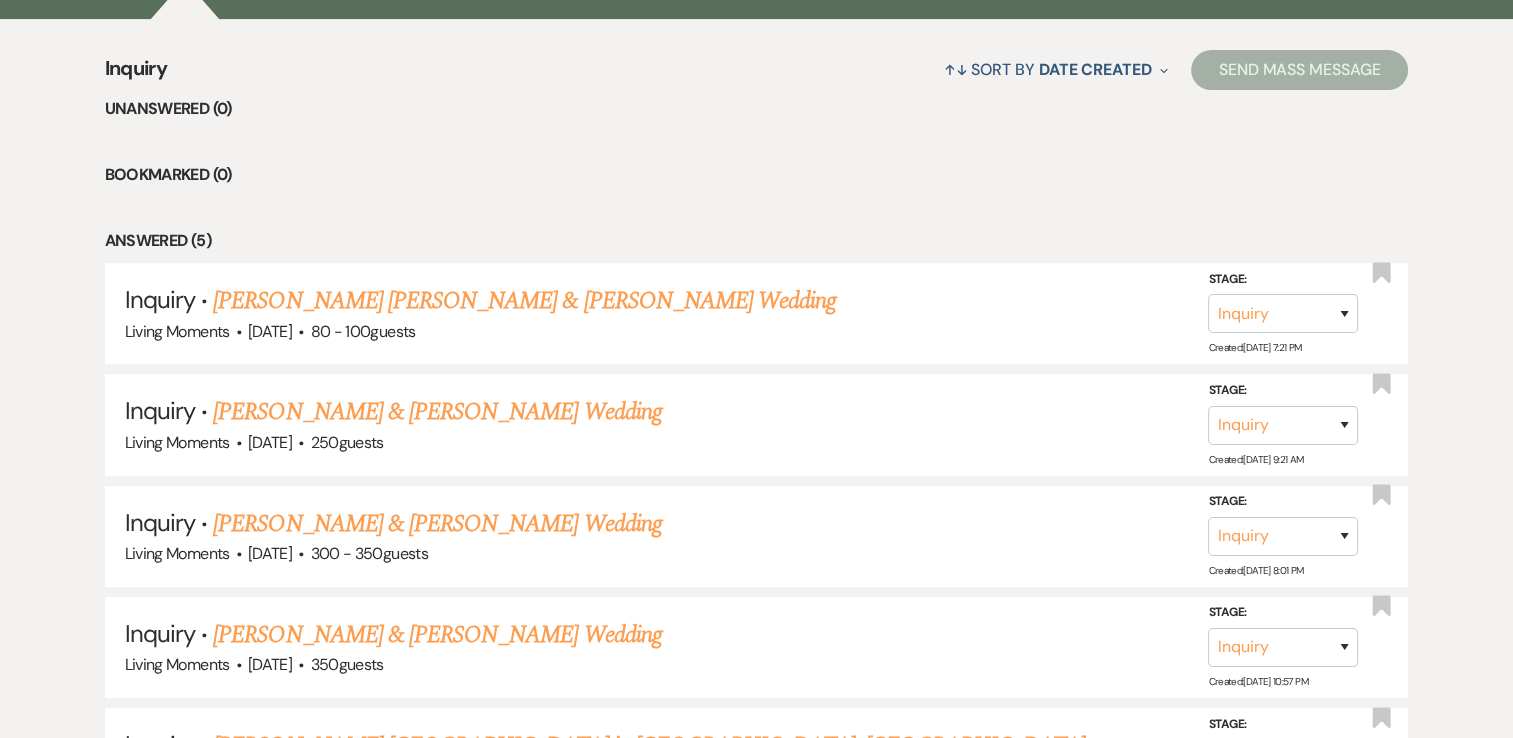 scroll, scrollTop: 820, scrollLeft: 0, axis: vertical 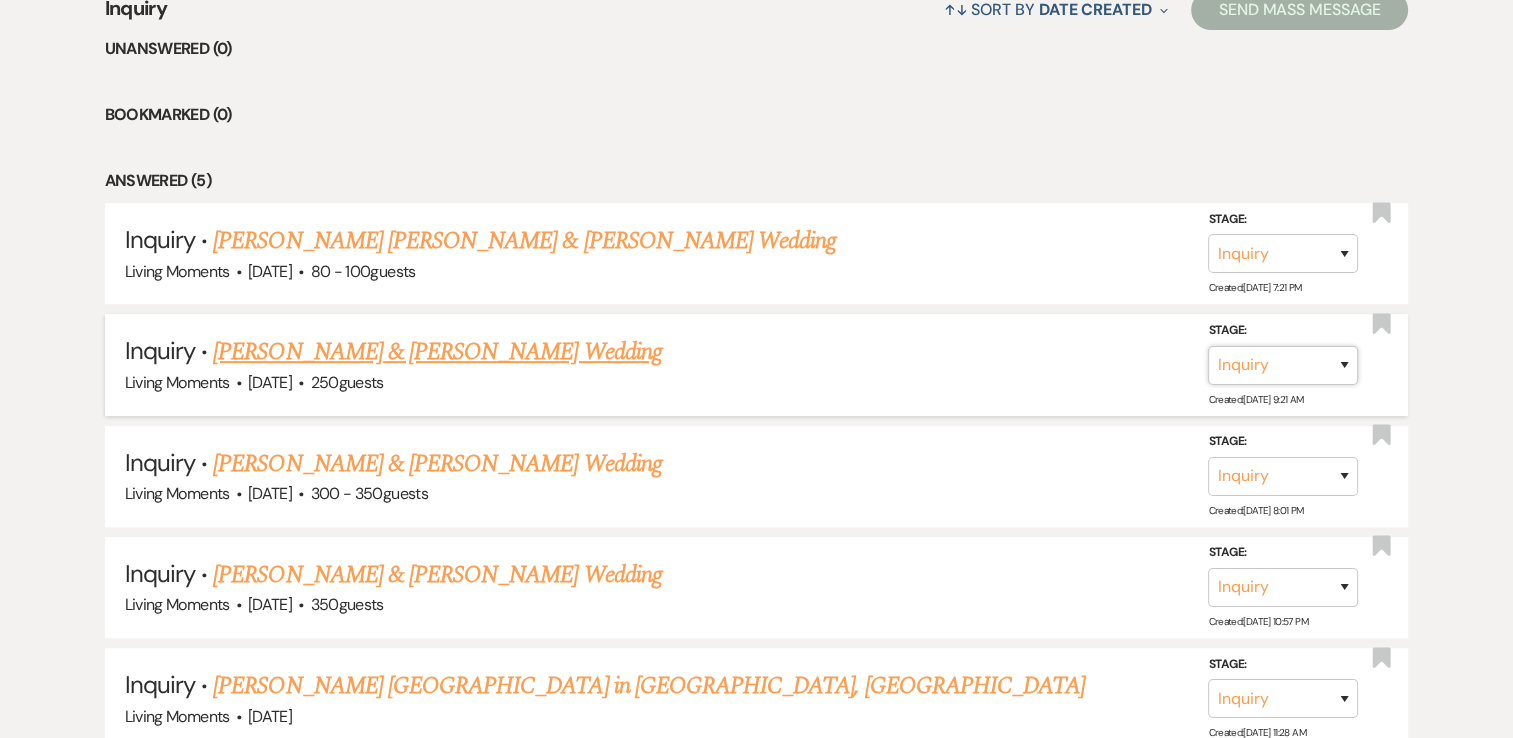 click on "Inquiry Follow Up Tour Requested Tour Confirmed Toured Proposal Sent Booked Lost" at bounding box center (1283, 365) 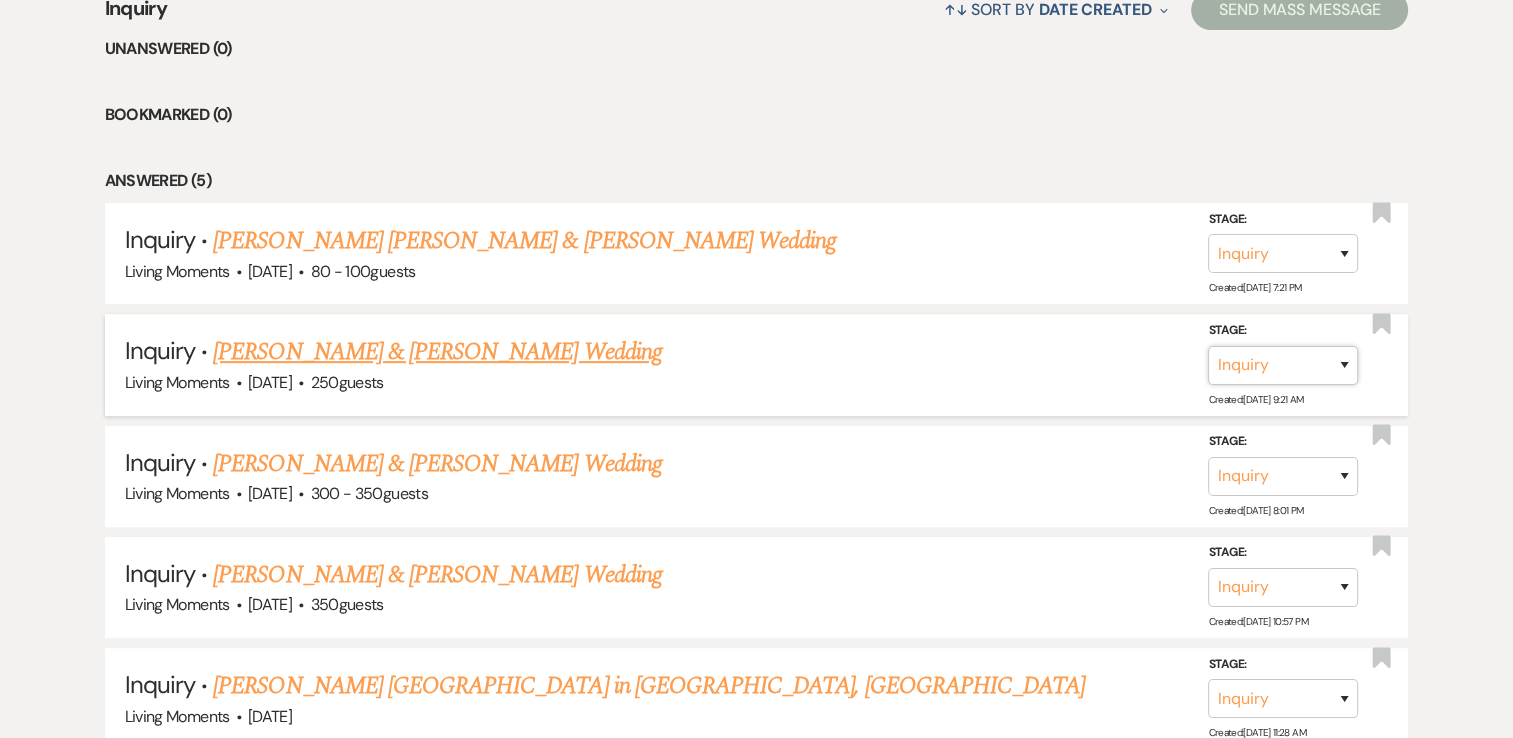 select on "6" 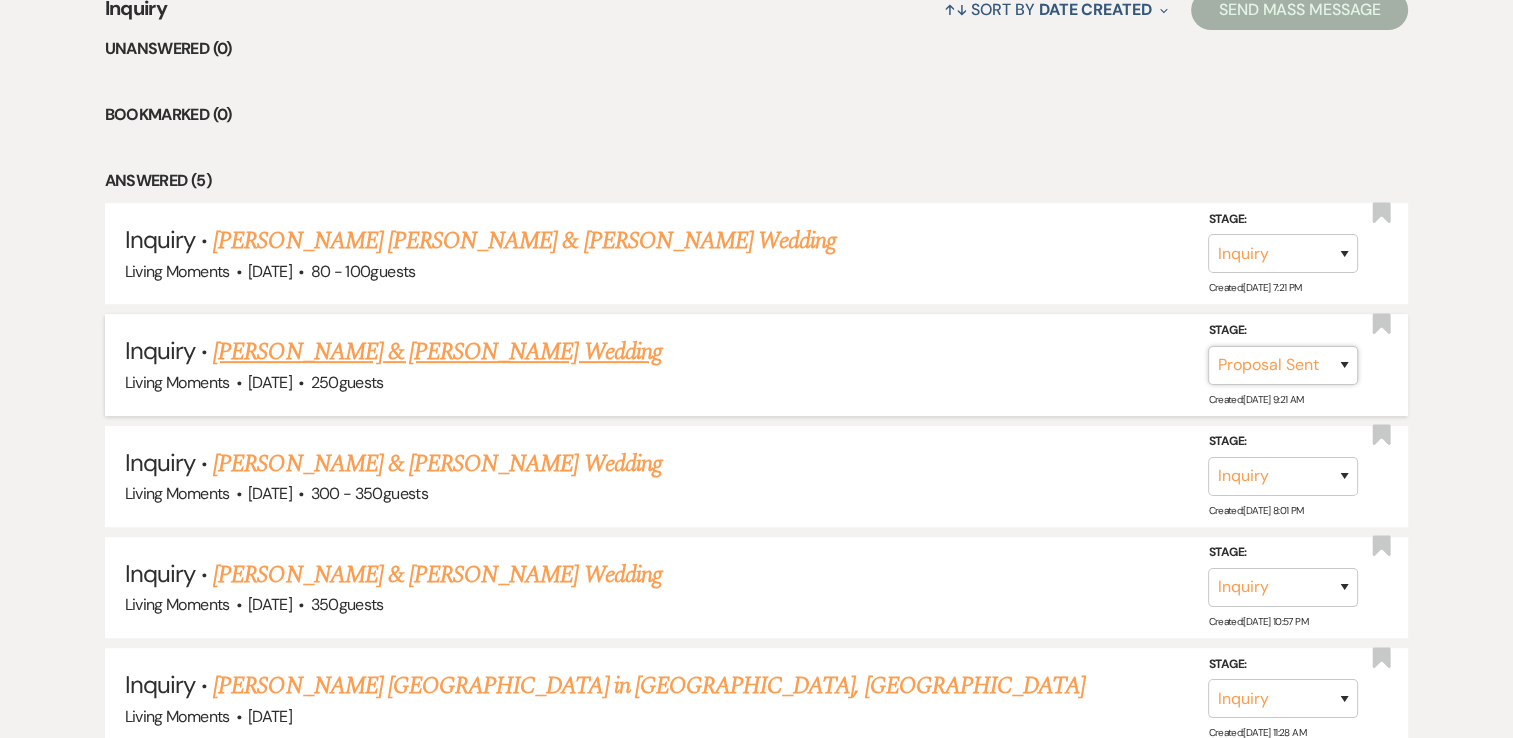 click on "Inquiry Follow Up Tour Requested Tour Confirmed Toured Proposal Sent Booked Lost" at bounding box center [1283, 365] 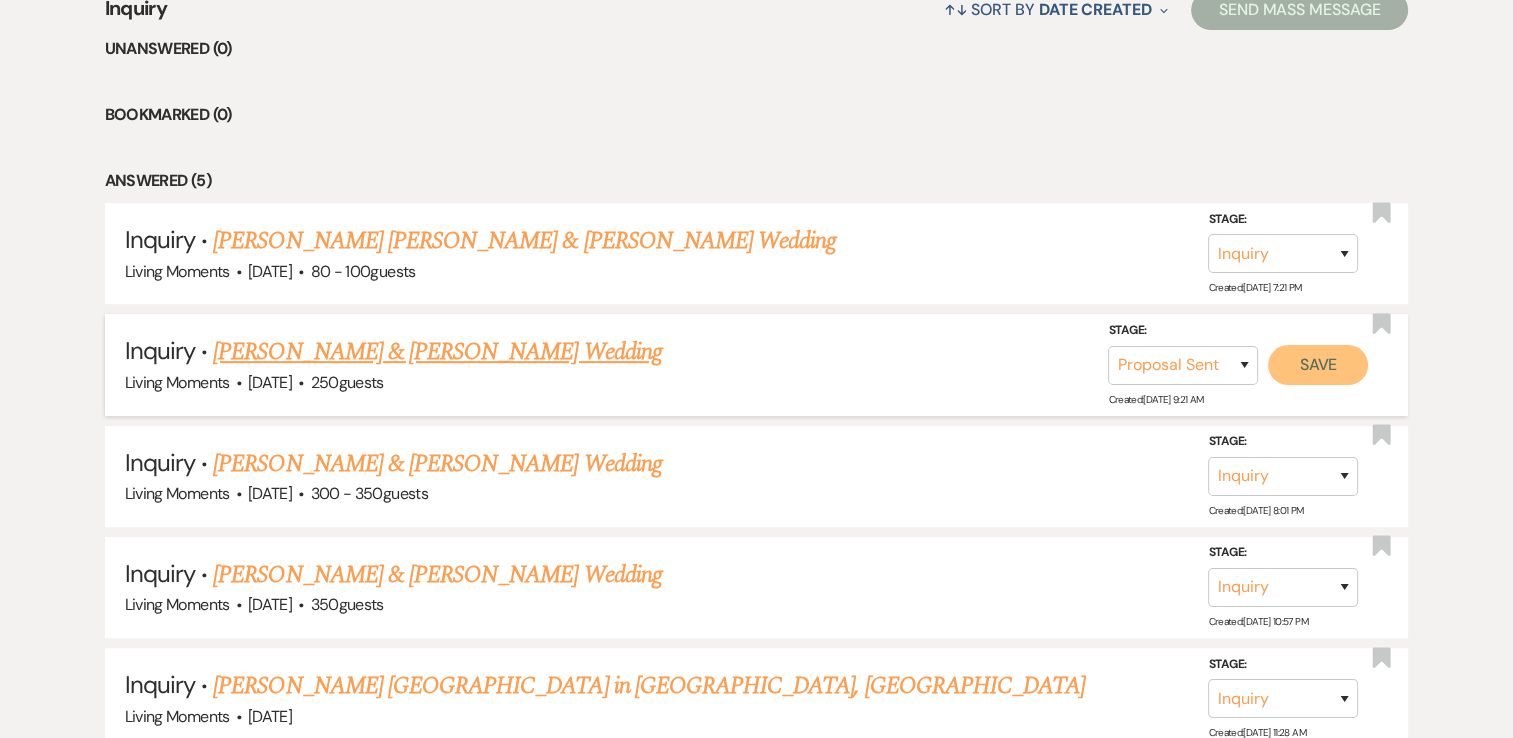 click on "Save" at bounding box center (1318, 365) 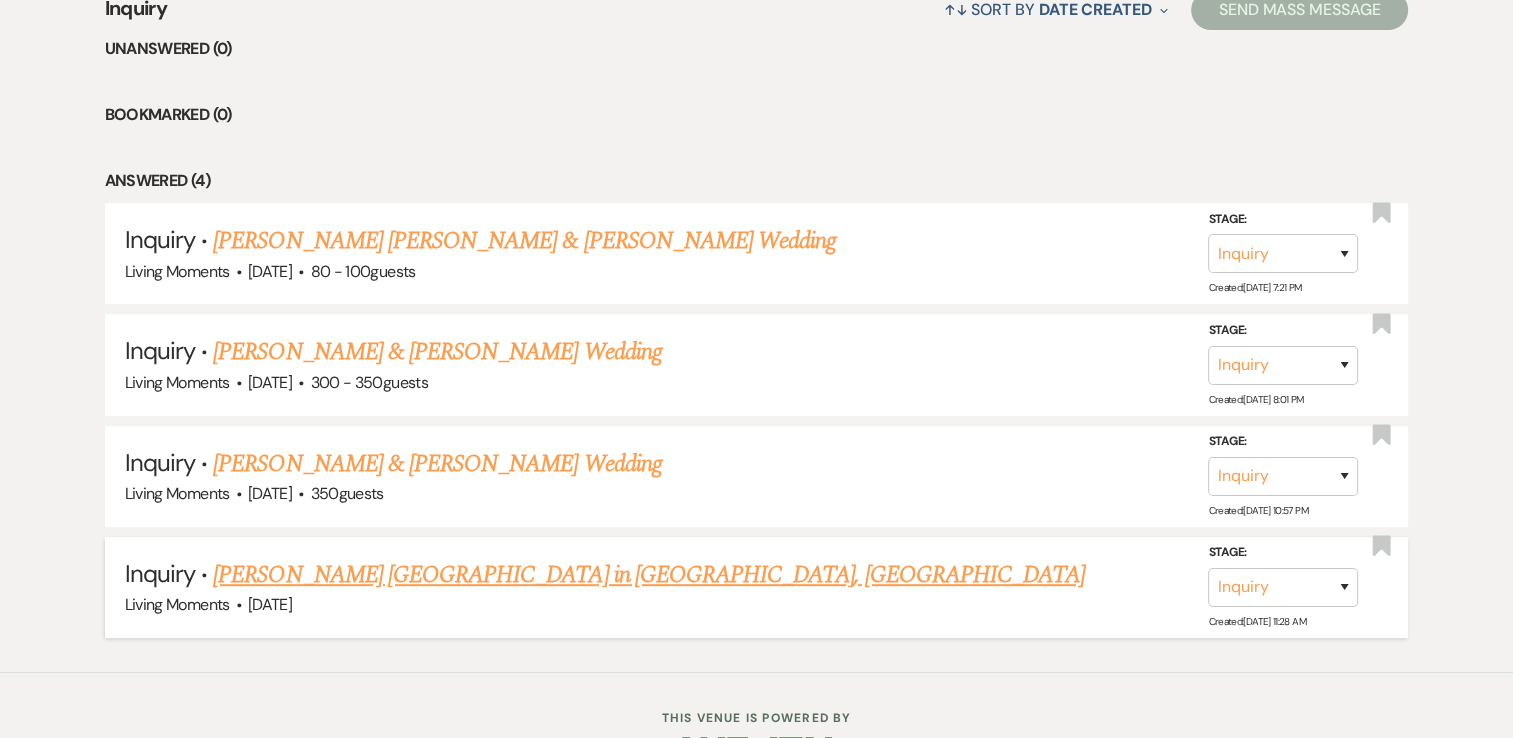 click on "[PERSON_NAME] [GEOGRAPHIC_DATA] in [GEOGRAPHIC_DATA], [GEOGRAPHIC_DATA]" at bounding box center (649, 575) 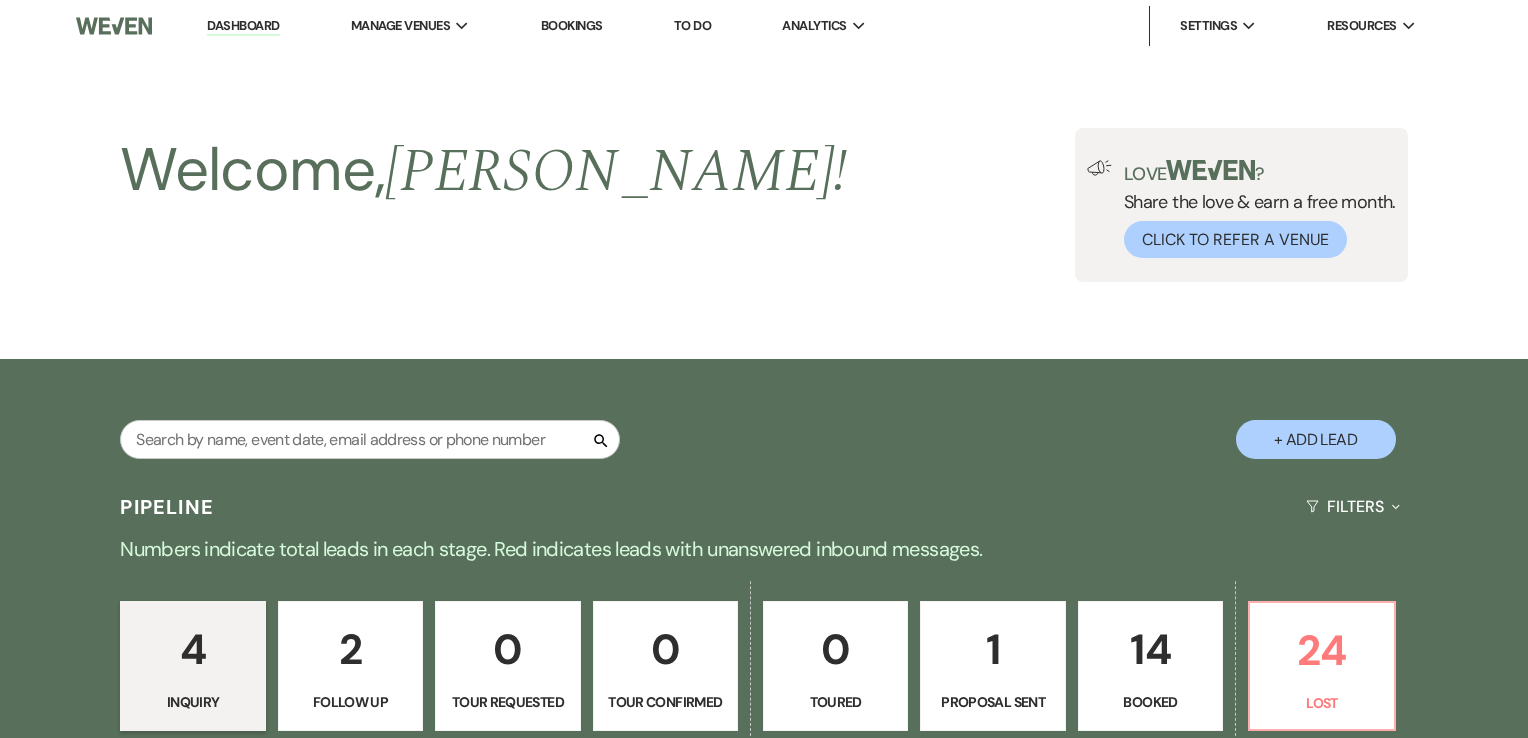 select on "5" 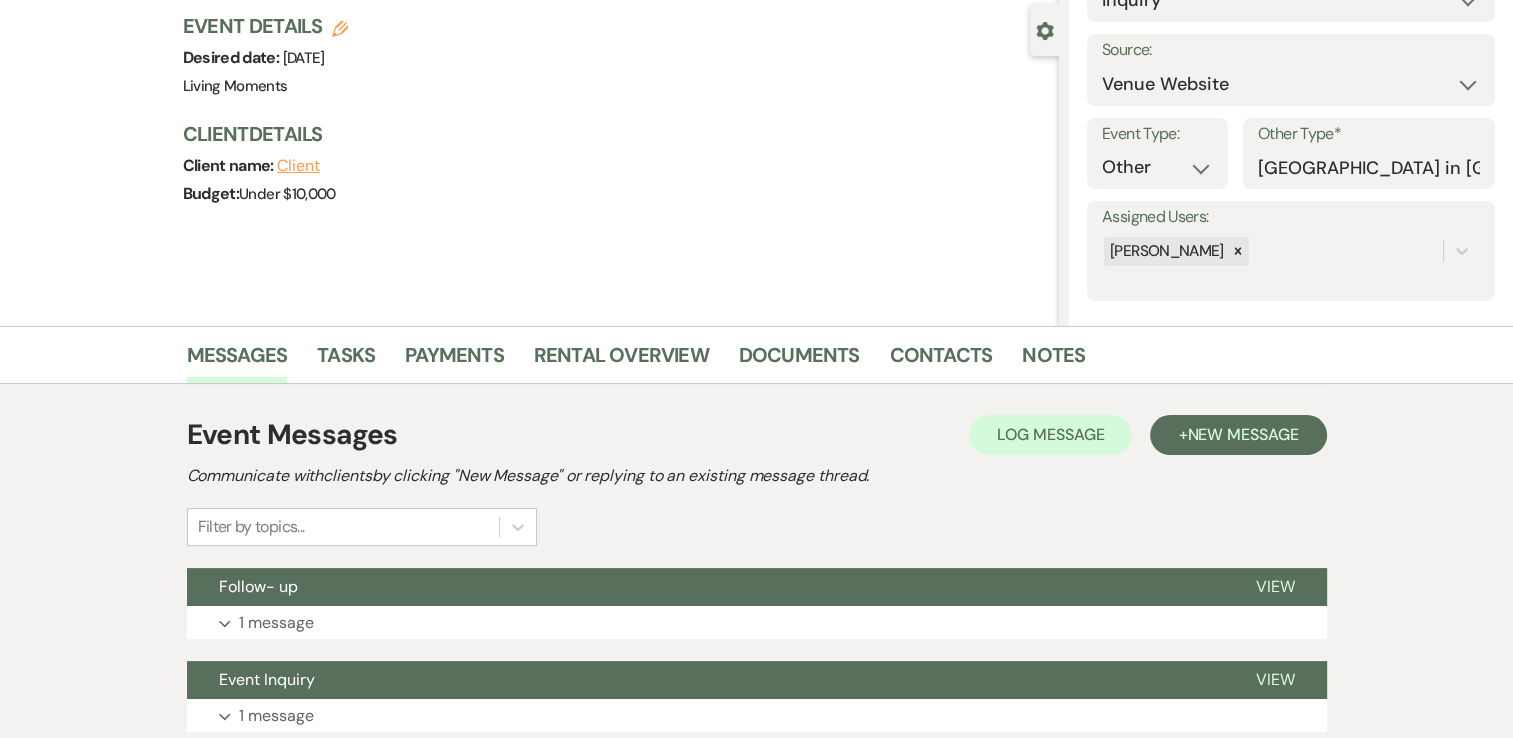 scroll, scrollTop: 328, scrollLeft: 0, axis: vertical 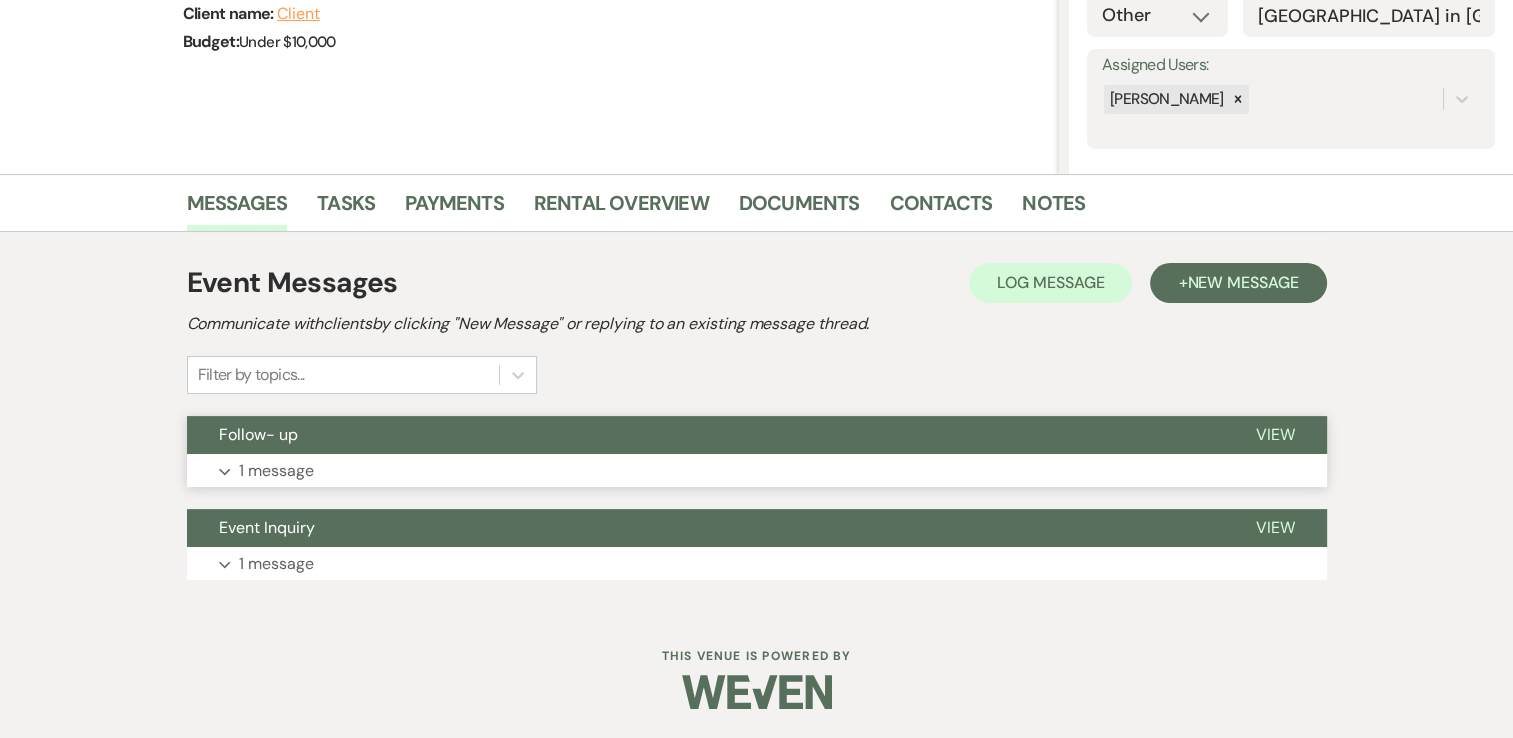 click on "View" at bounding box center (1275, 434) 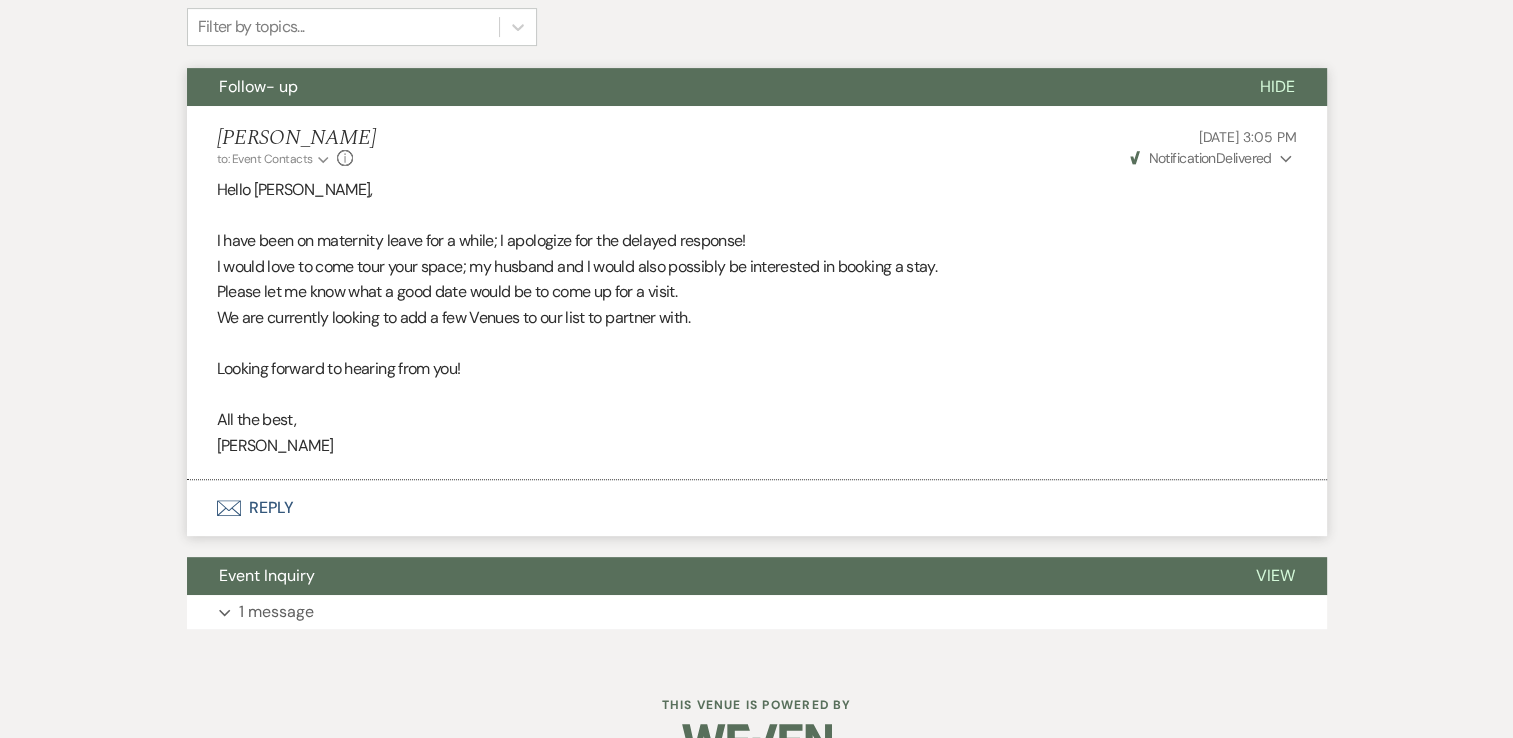 scroll, scrollTop: 702, scrollLeft: 0, axis: vertical 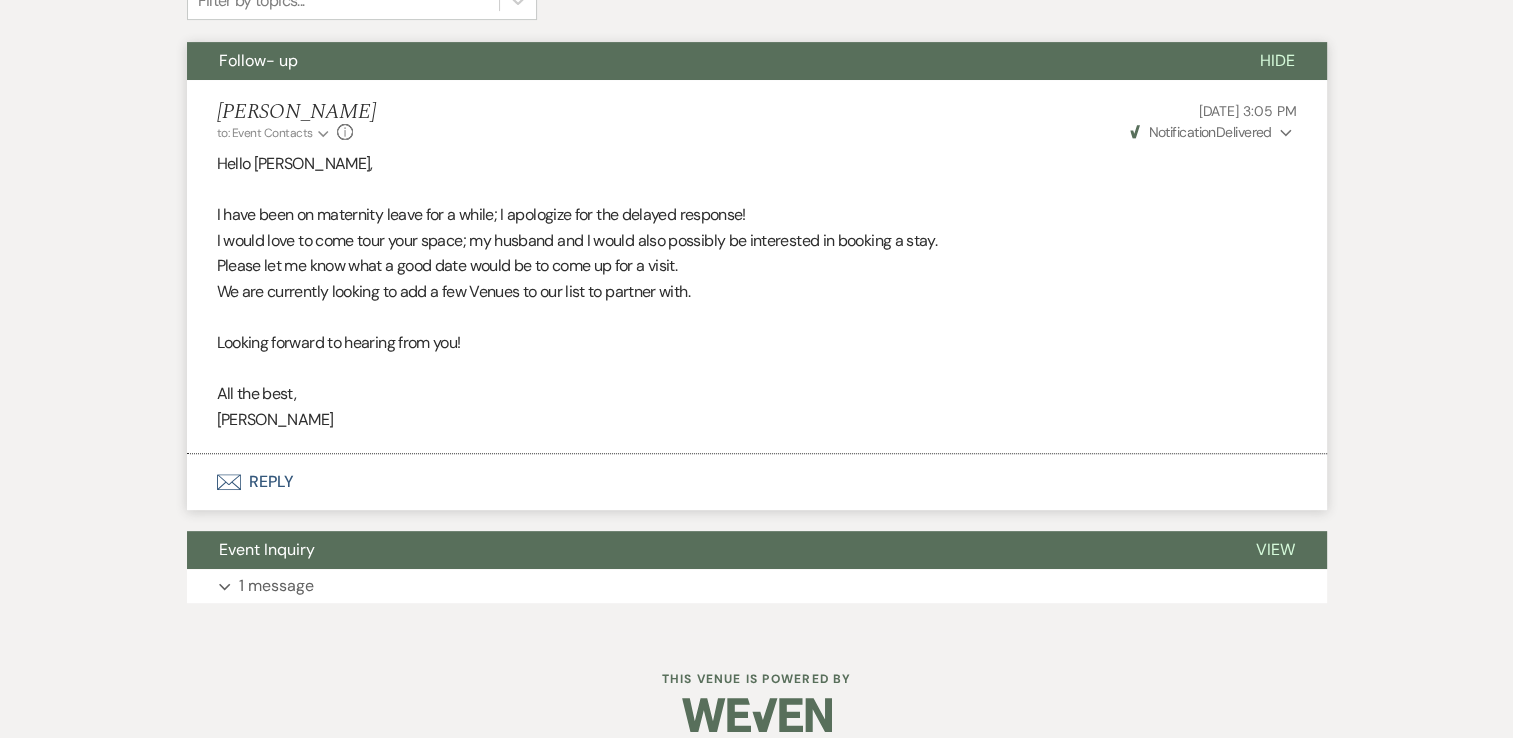 click on "Envelope Reply" at bounding box center [757, 482] 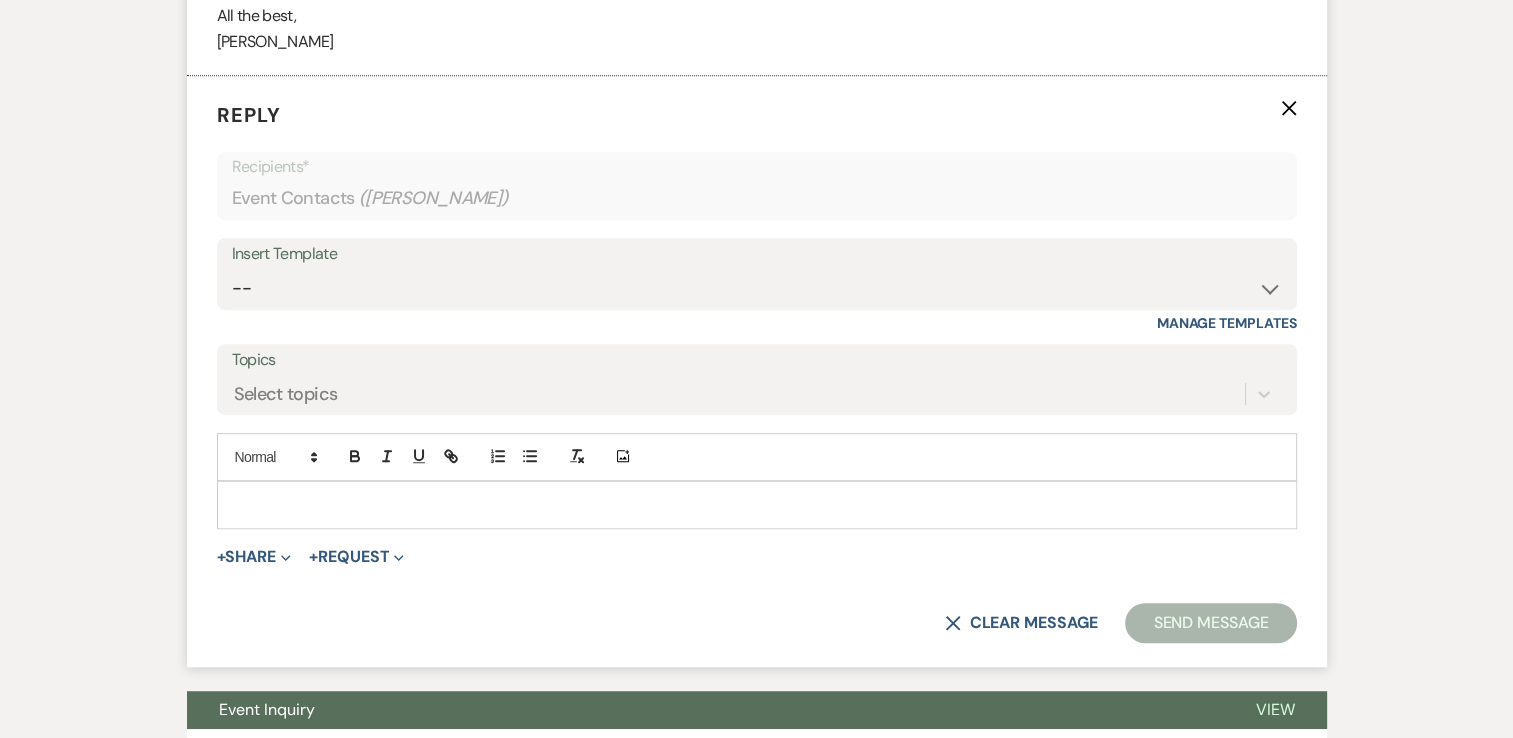 scroll, scrollTop: 1080, scrollLeft: 0, axis: vertical 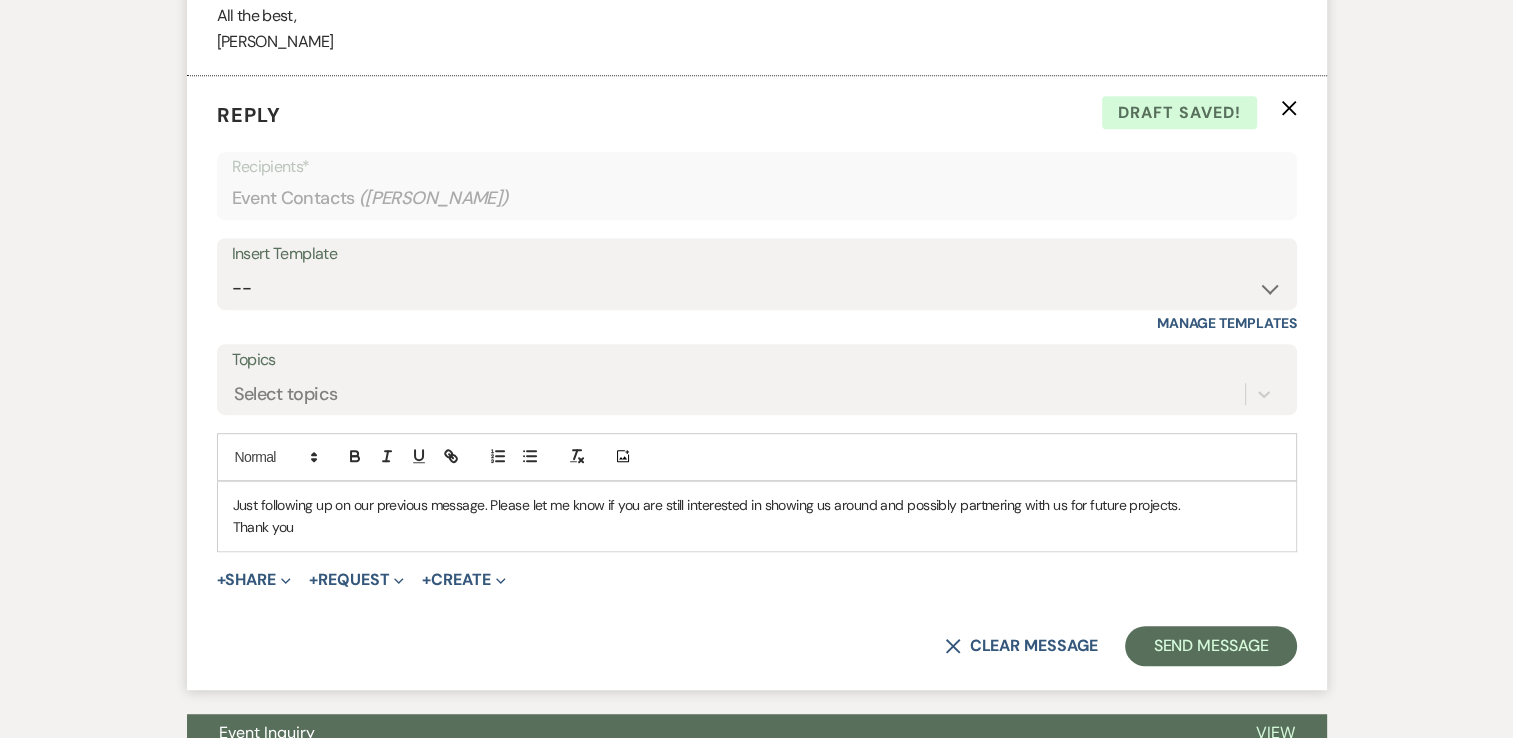 click on "Just following up on our previous message. Please let me know if you are still interested in showing us around and possibly partnering with us for future projects." at bounding box center (757, 505) 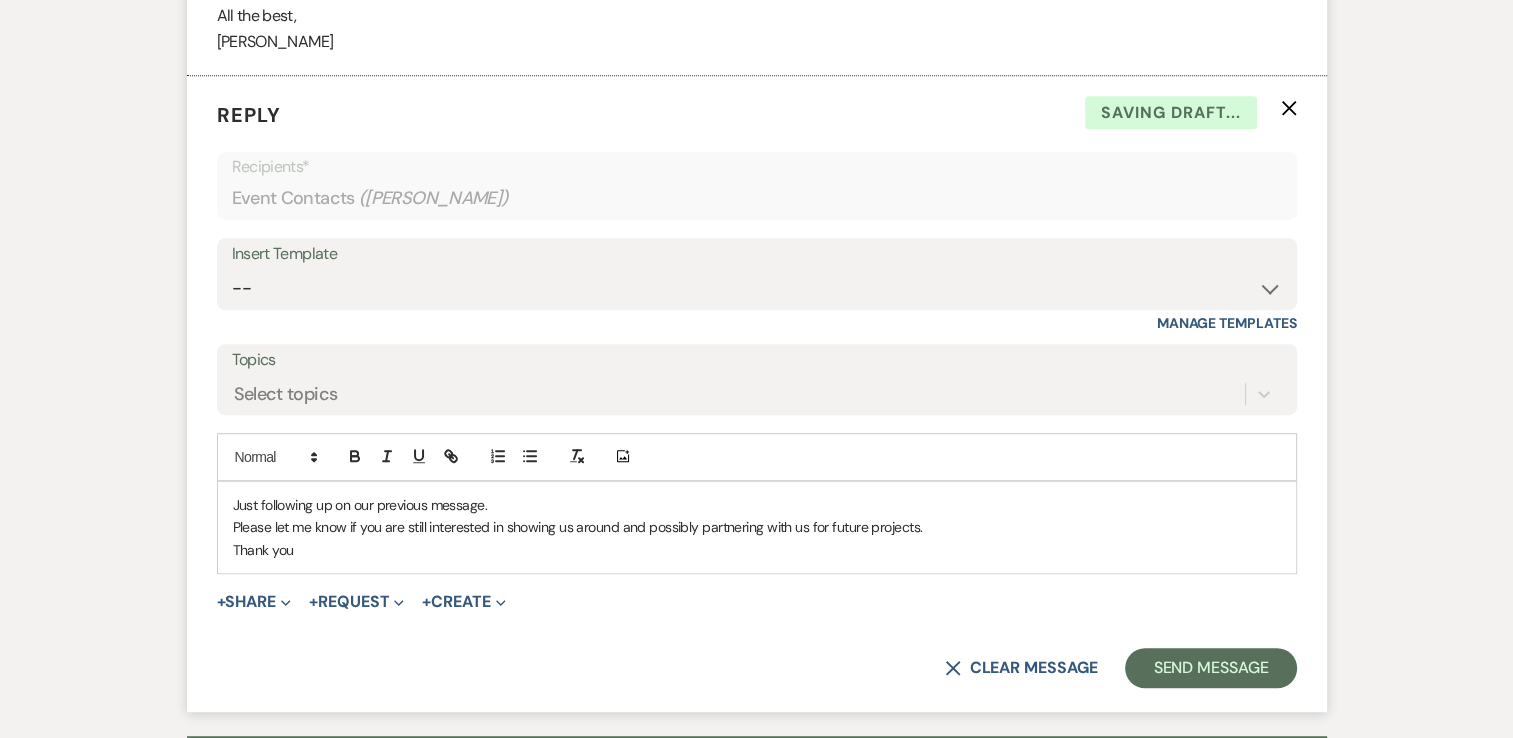 click on "Thank you" at bounding box center (757, 550) 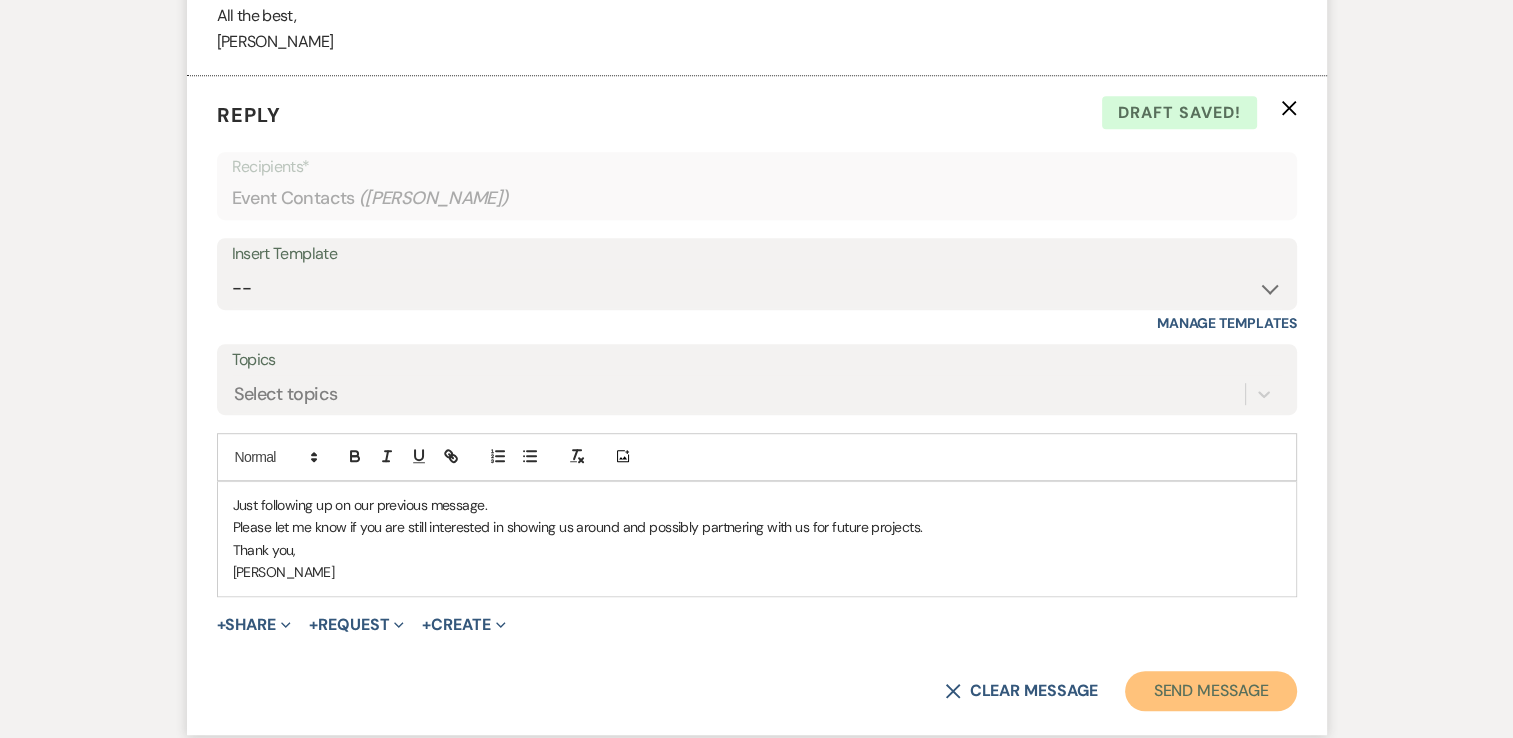 click on "Send Message" at bounding box center [1210, 691] 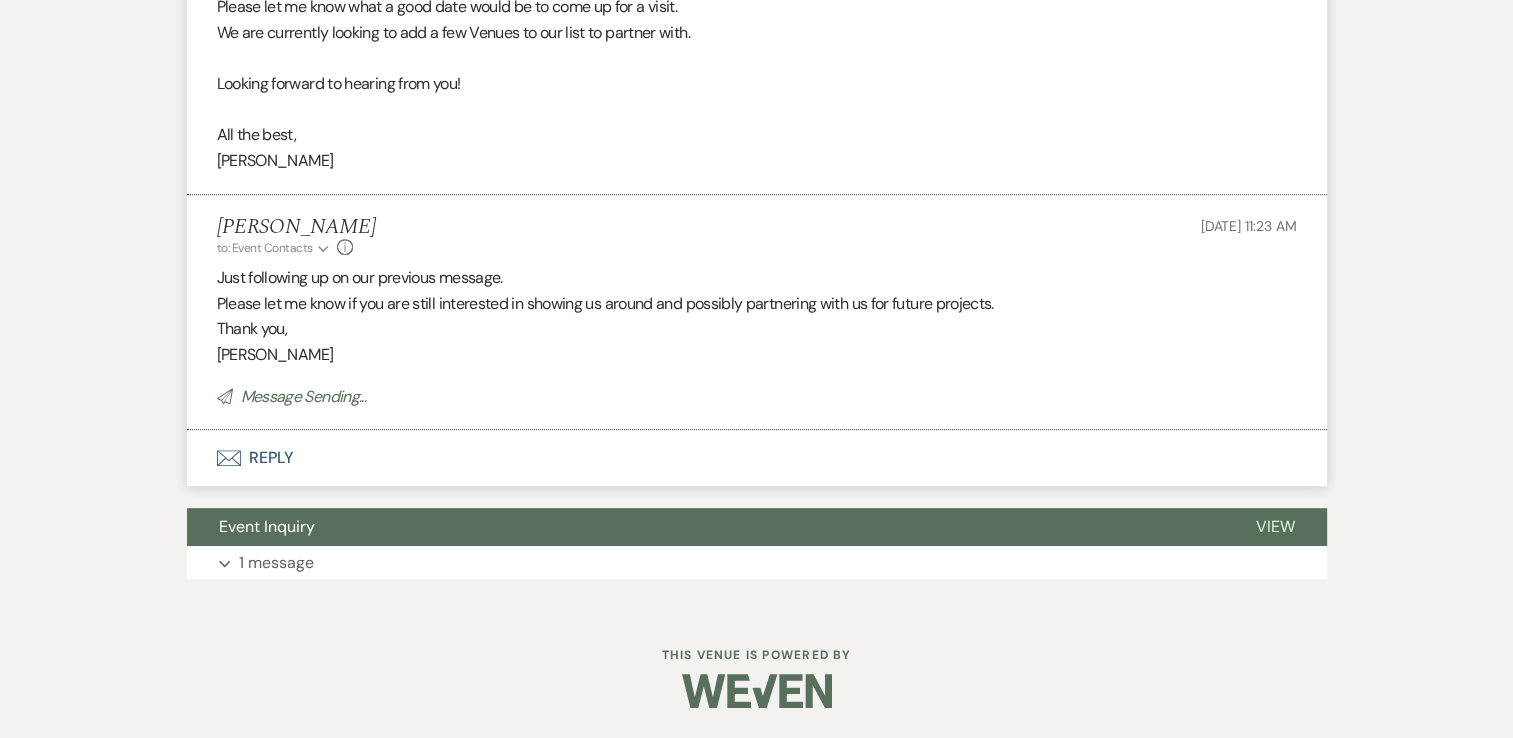 scroll, scrollTop: 960, scrollLeft: 0, axis: vertical 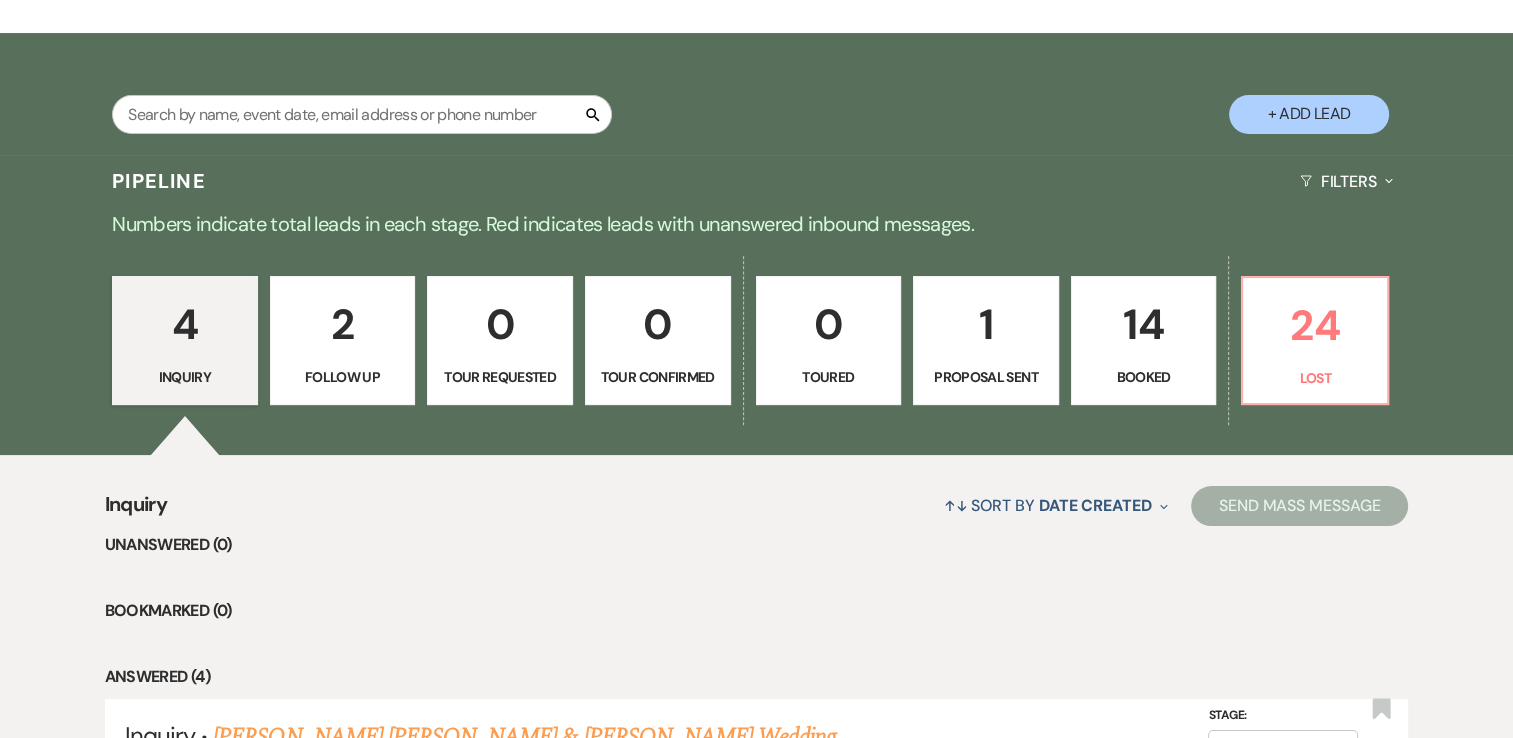 click on "2" at bounding box center (343, 324) 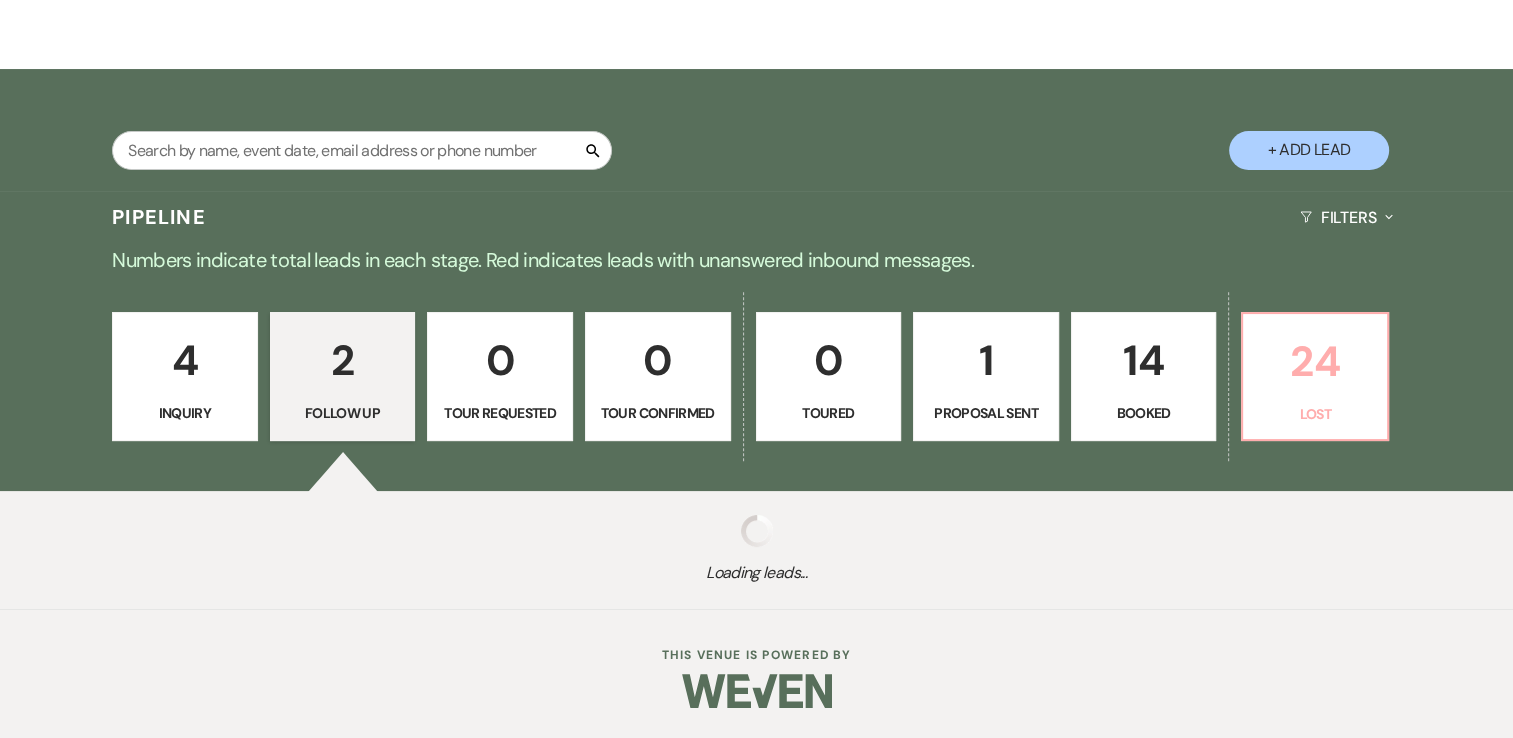 select on "9" 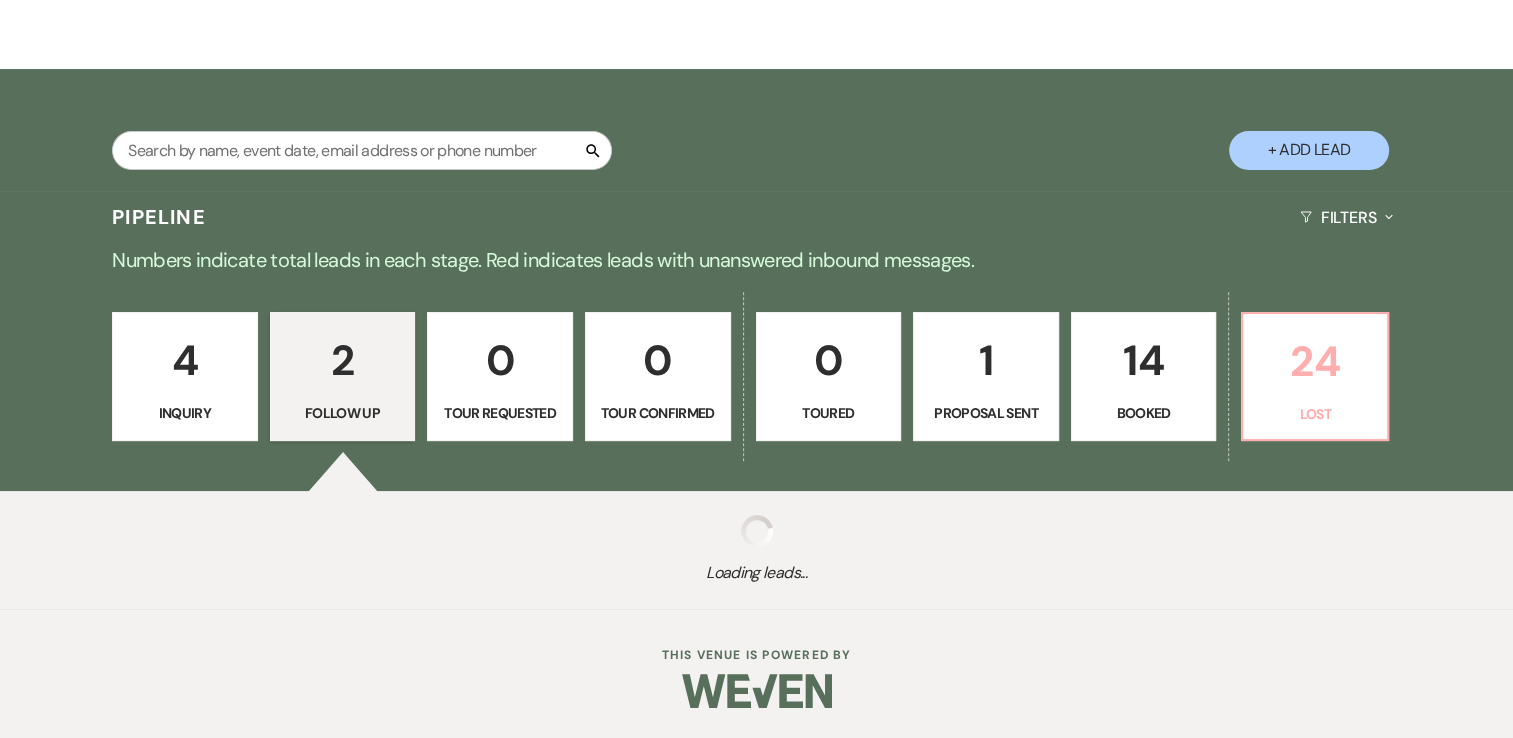select on "9" 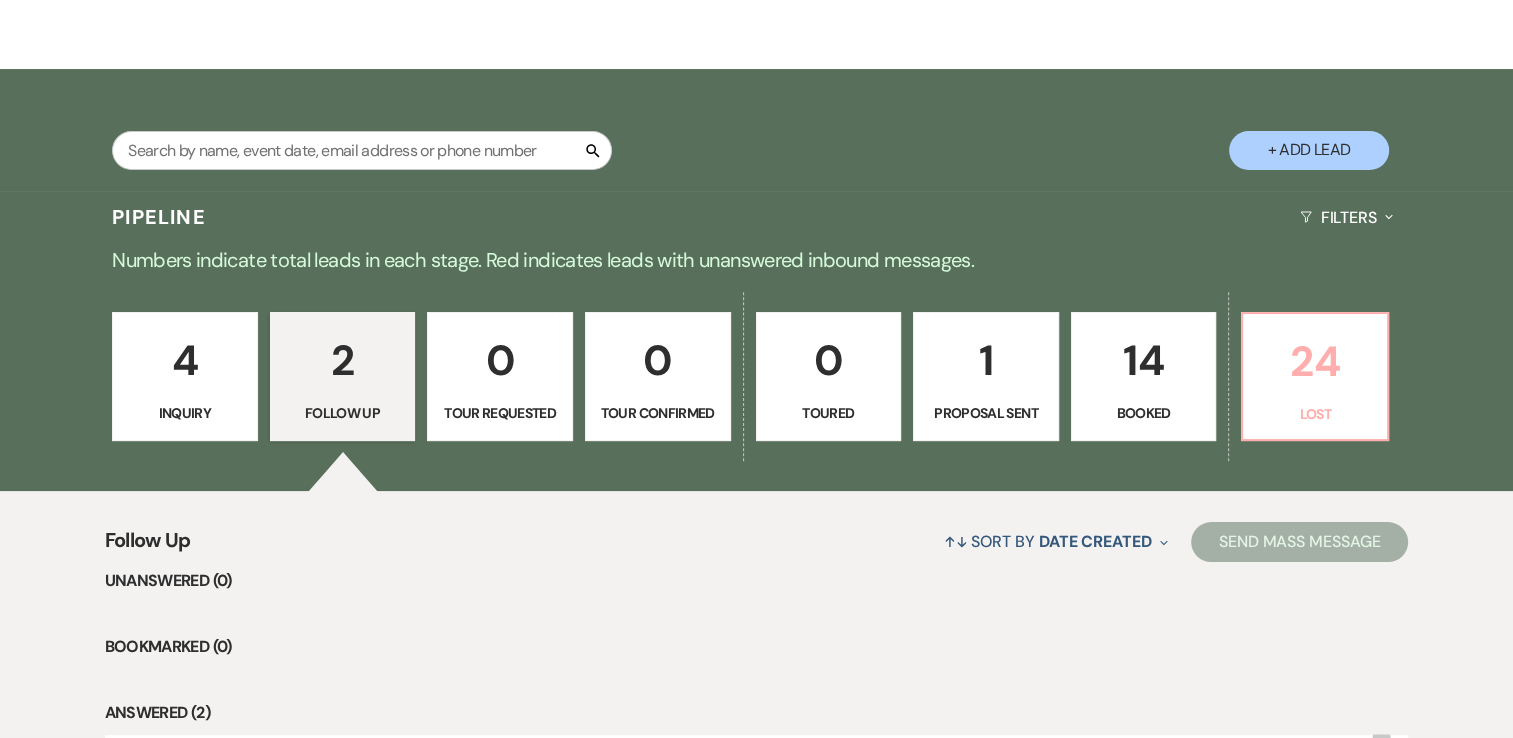 scroll, scrollTop: 324, scrollLeft: 0, axis: vertical 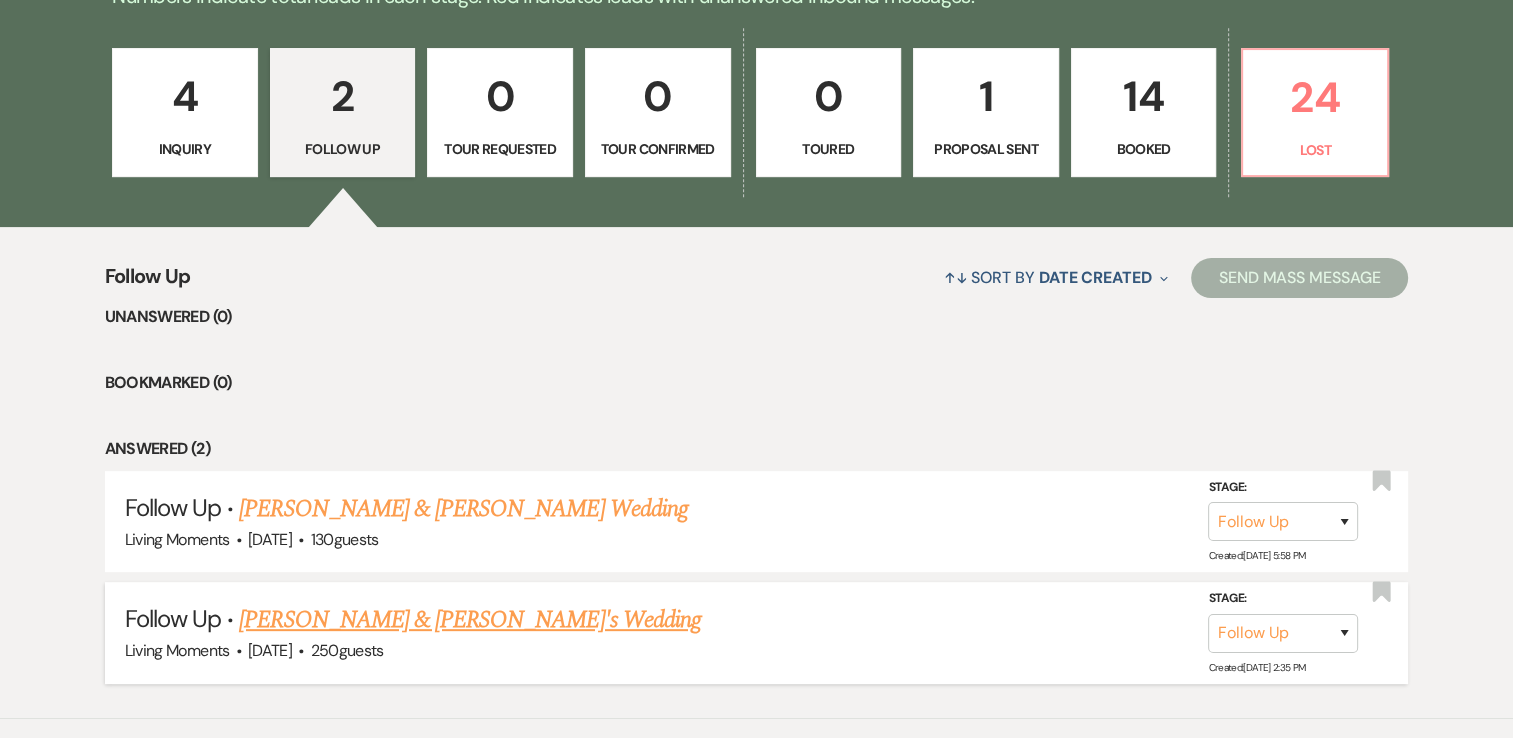 click on "[PERSON_NAME] & [PERSON_NAME]'s Wedding" at bounding box center [470, 620] 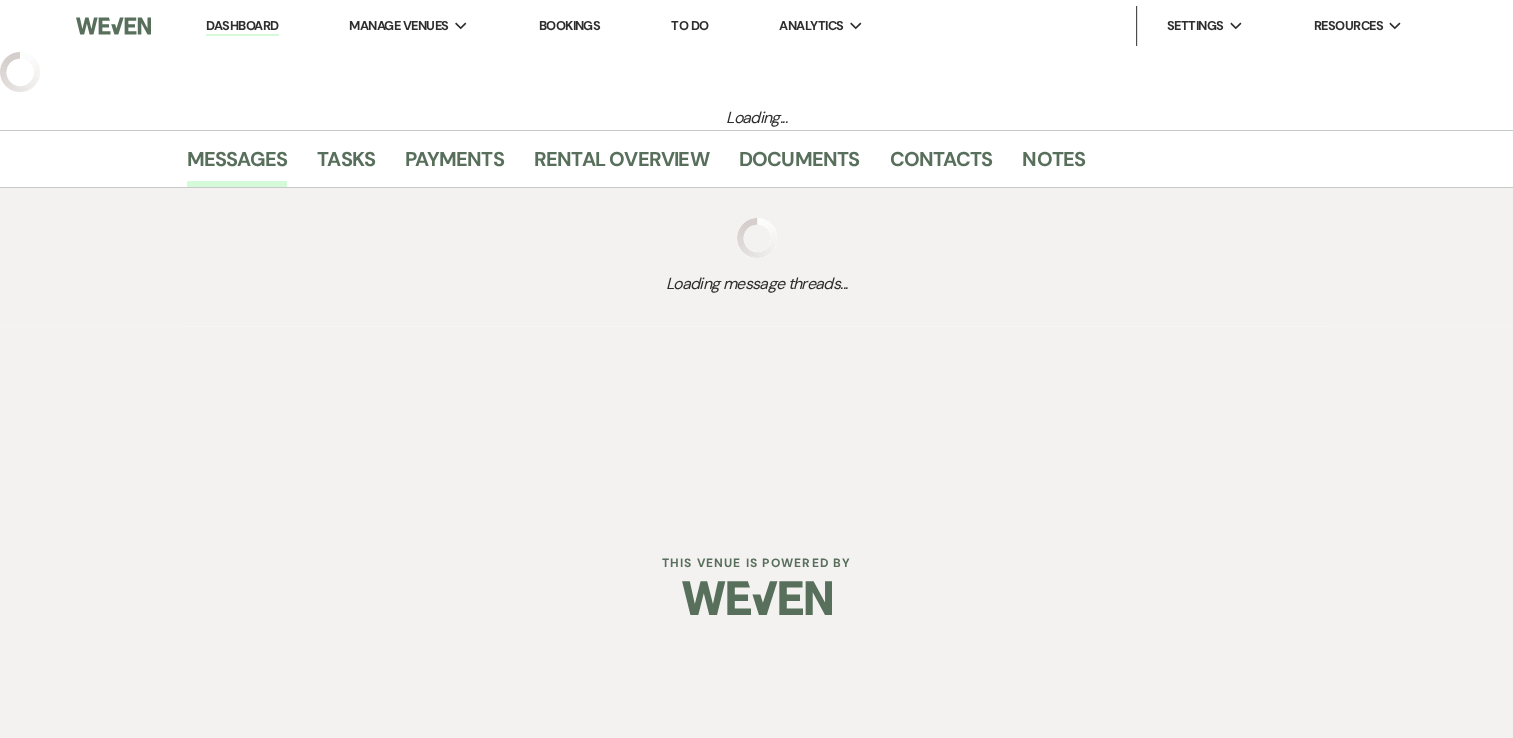 select on "9" 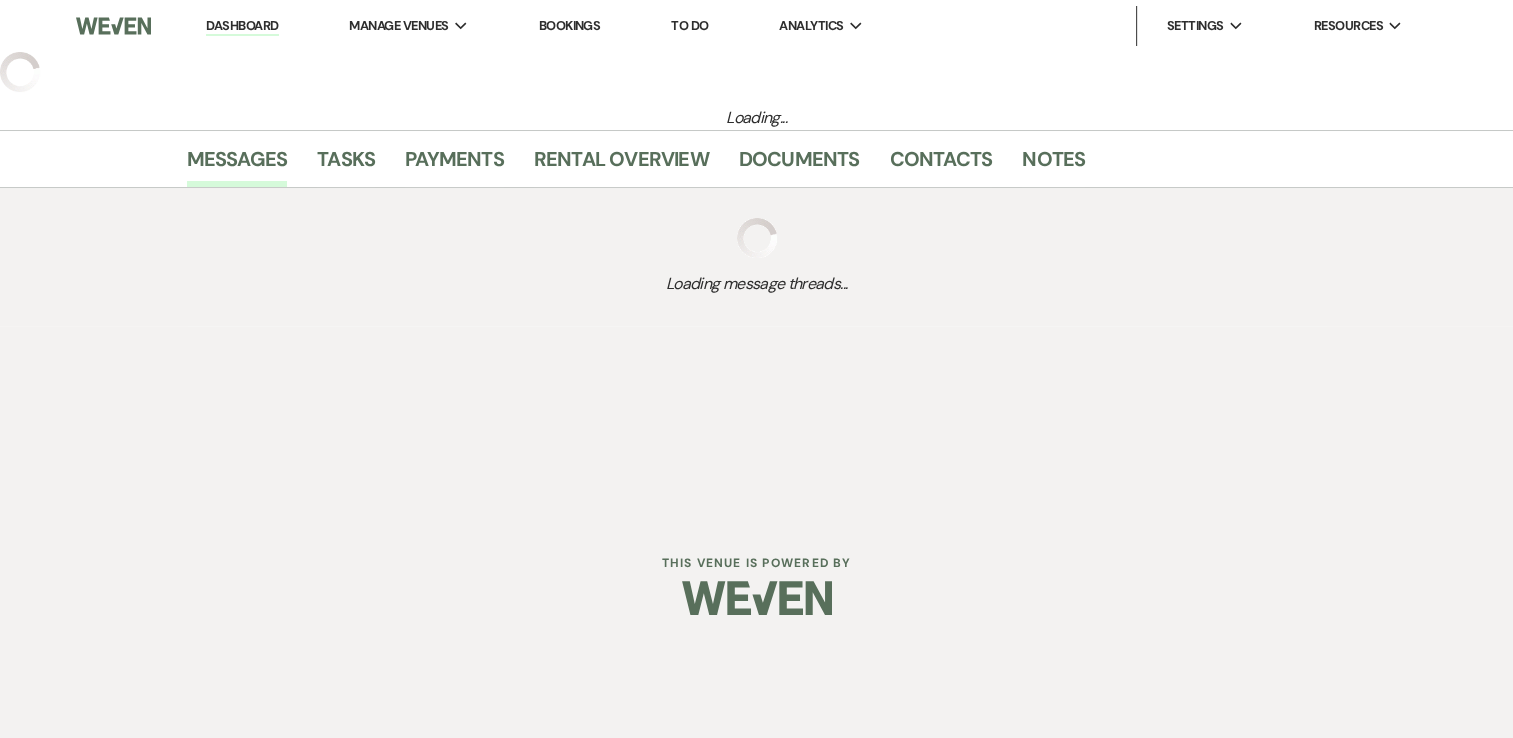 select on "5" 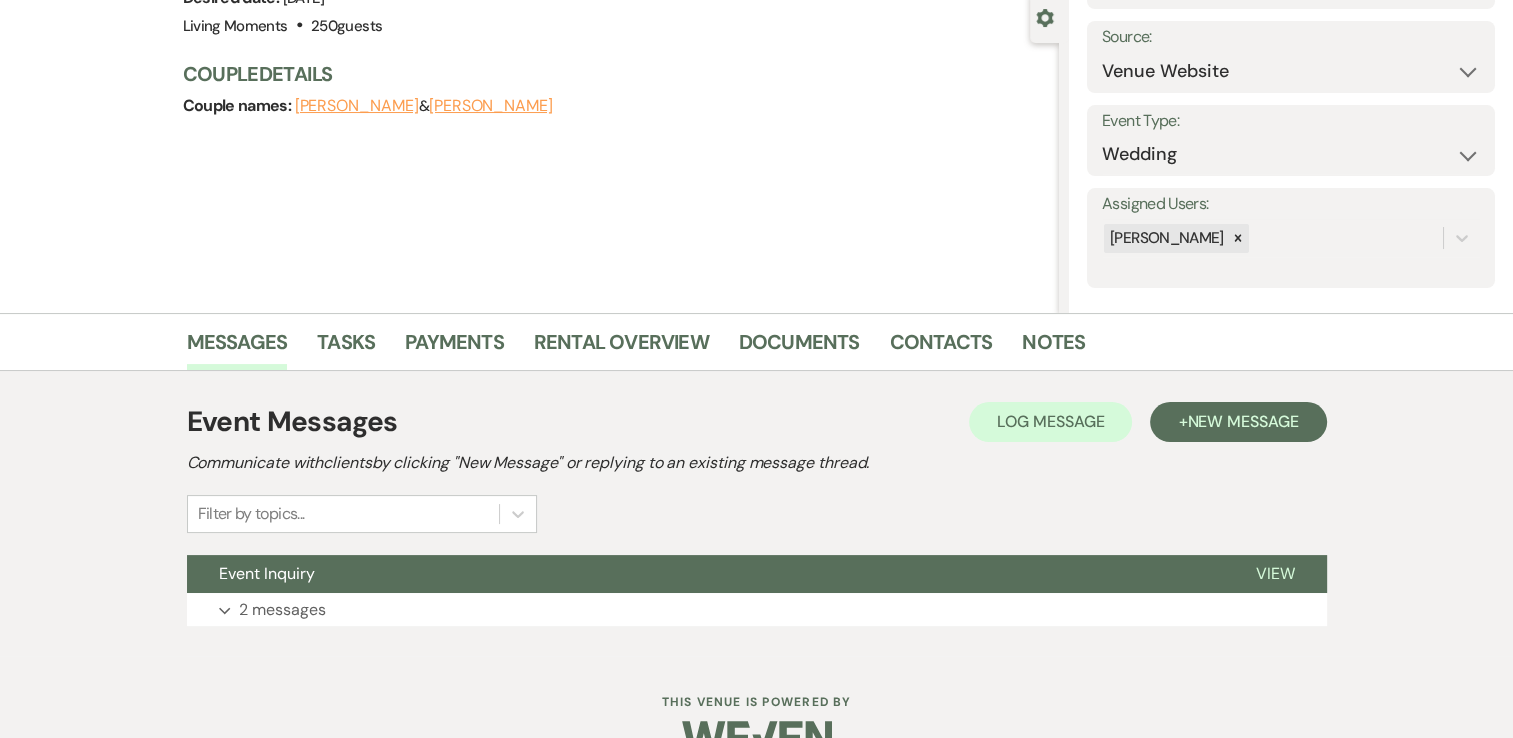 scroll, scrollTop: 235, scrollLeft: 0, axis: vertical 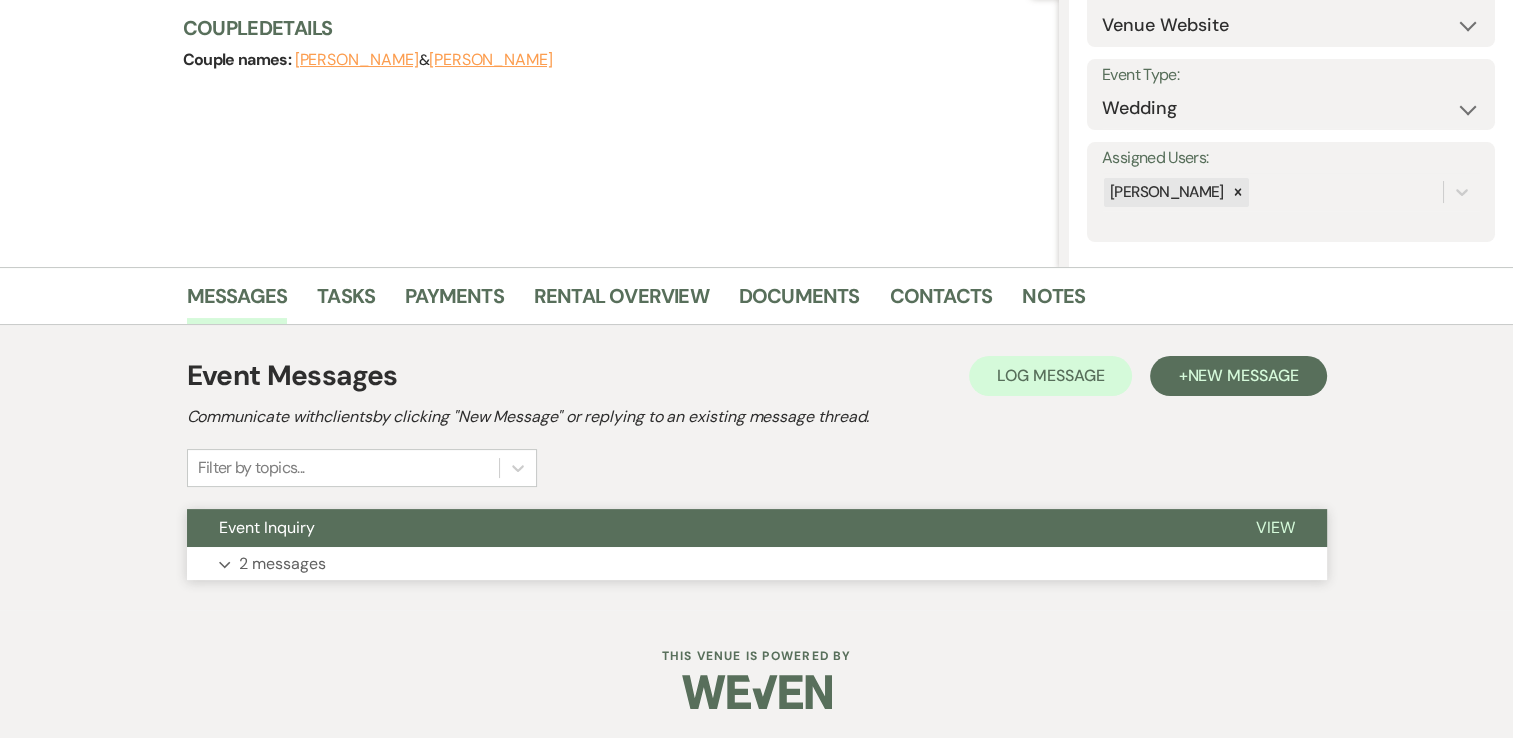 click on "Expand 2 messages" at bounding box center (757, 564) 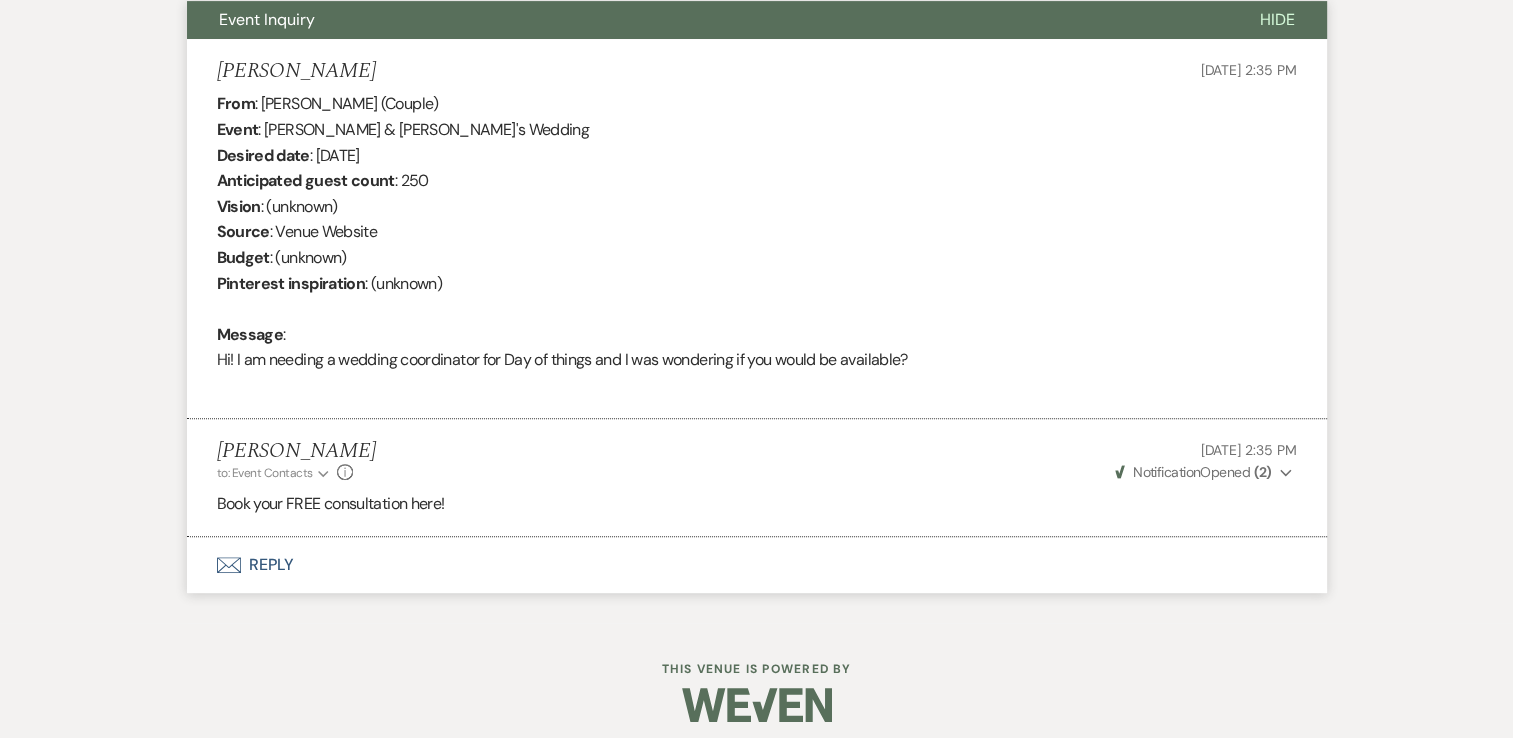 scroll, scrollTop: 756, scrollLeft: 0, axis: vertical 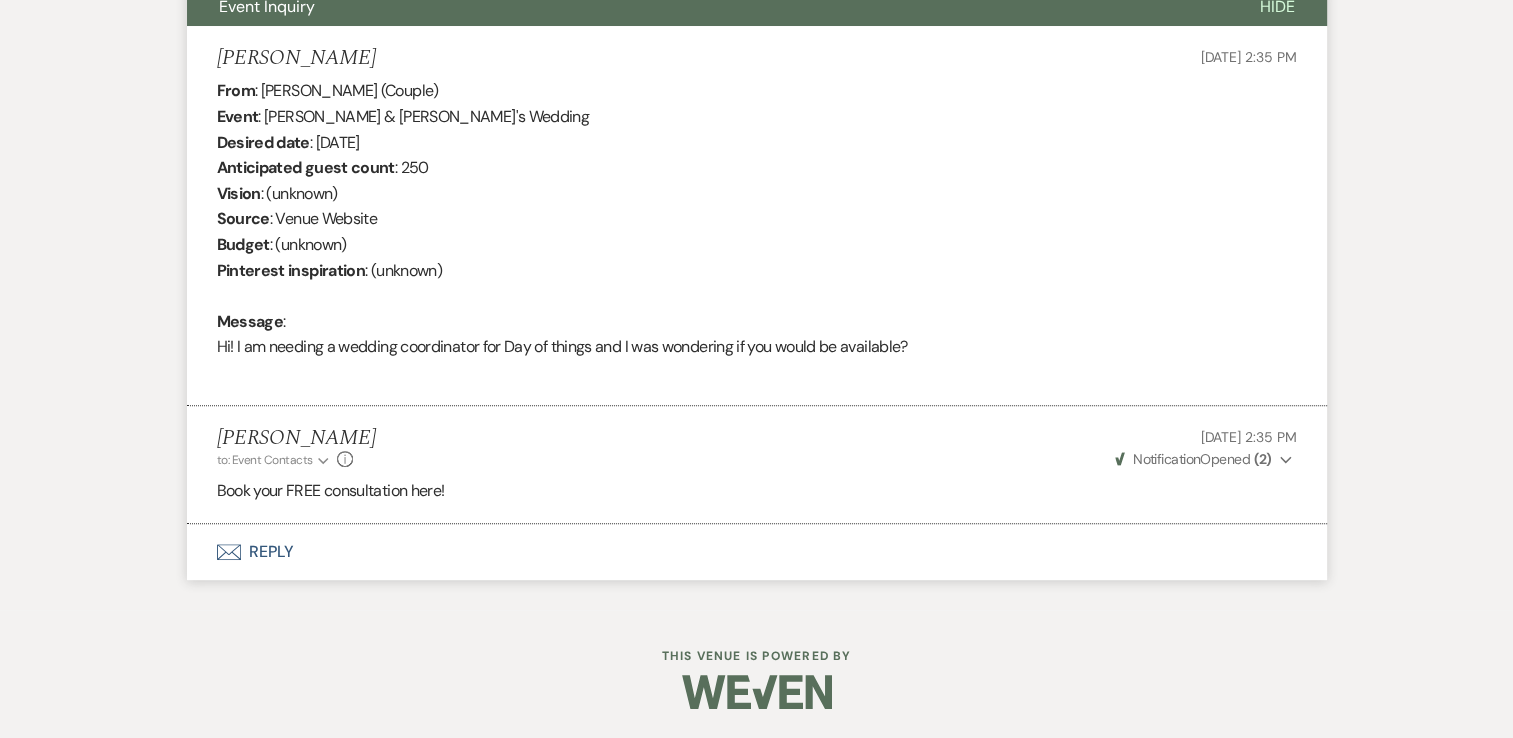 click on "Envelope Reply" at bounding box center (757, 552) 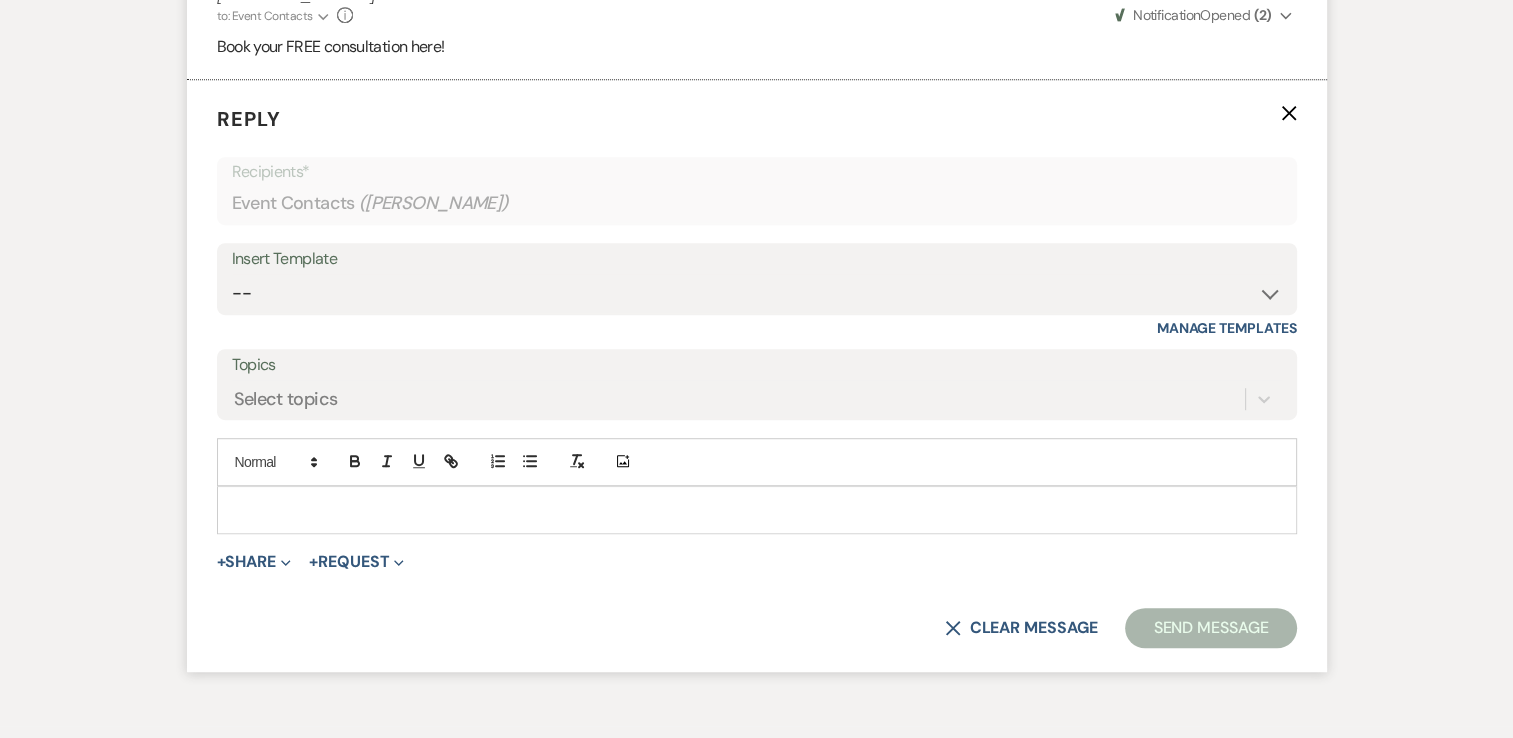 scroll, scrollTop: 1205, scrollLeft: 0, axis: vertical 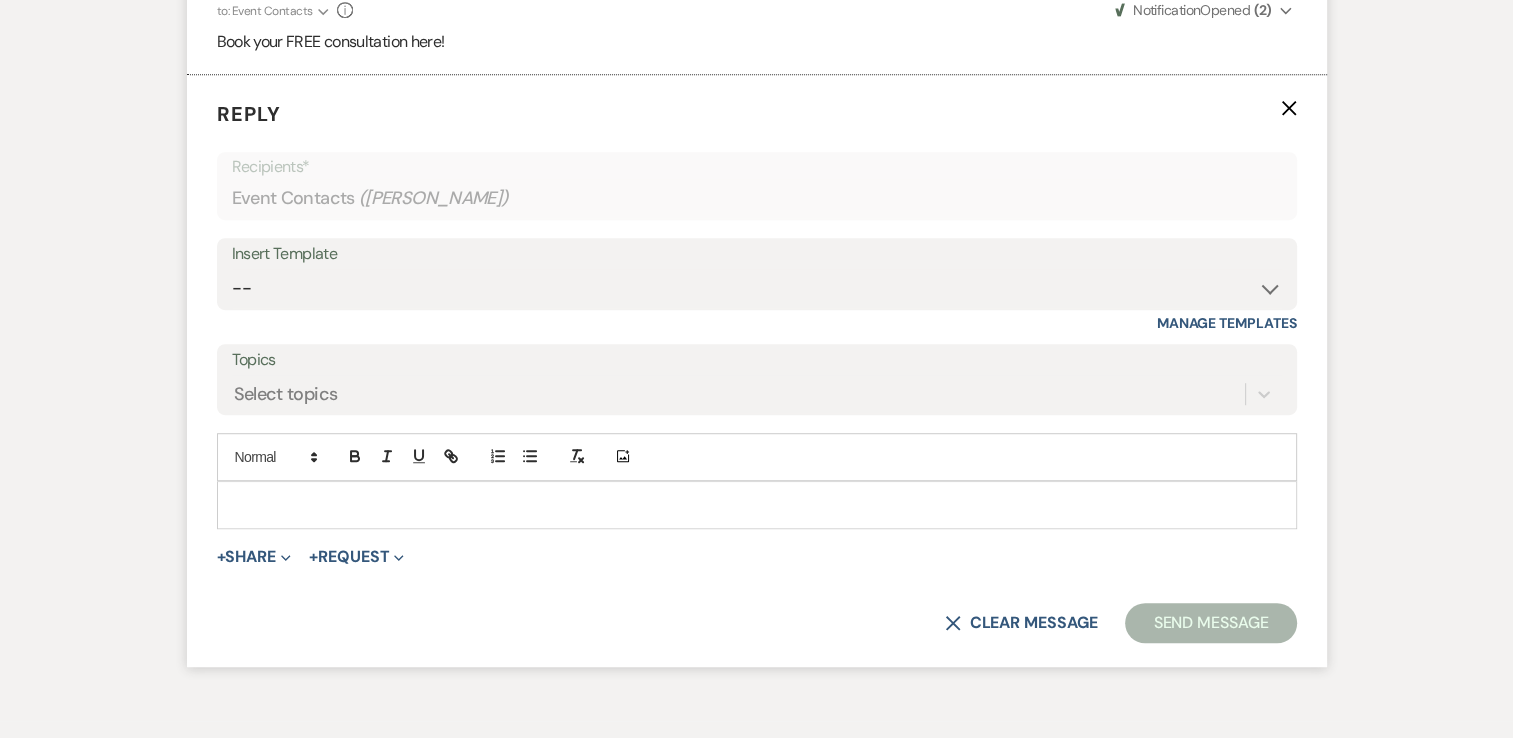 click at bounding box center (757, 505) 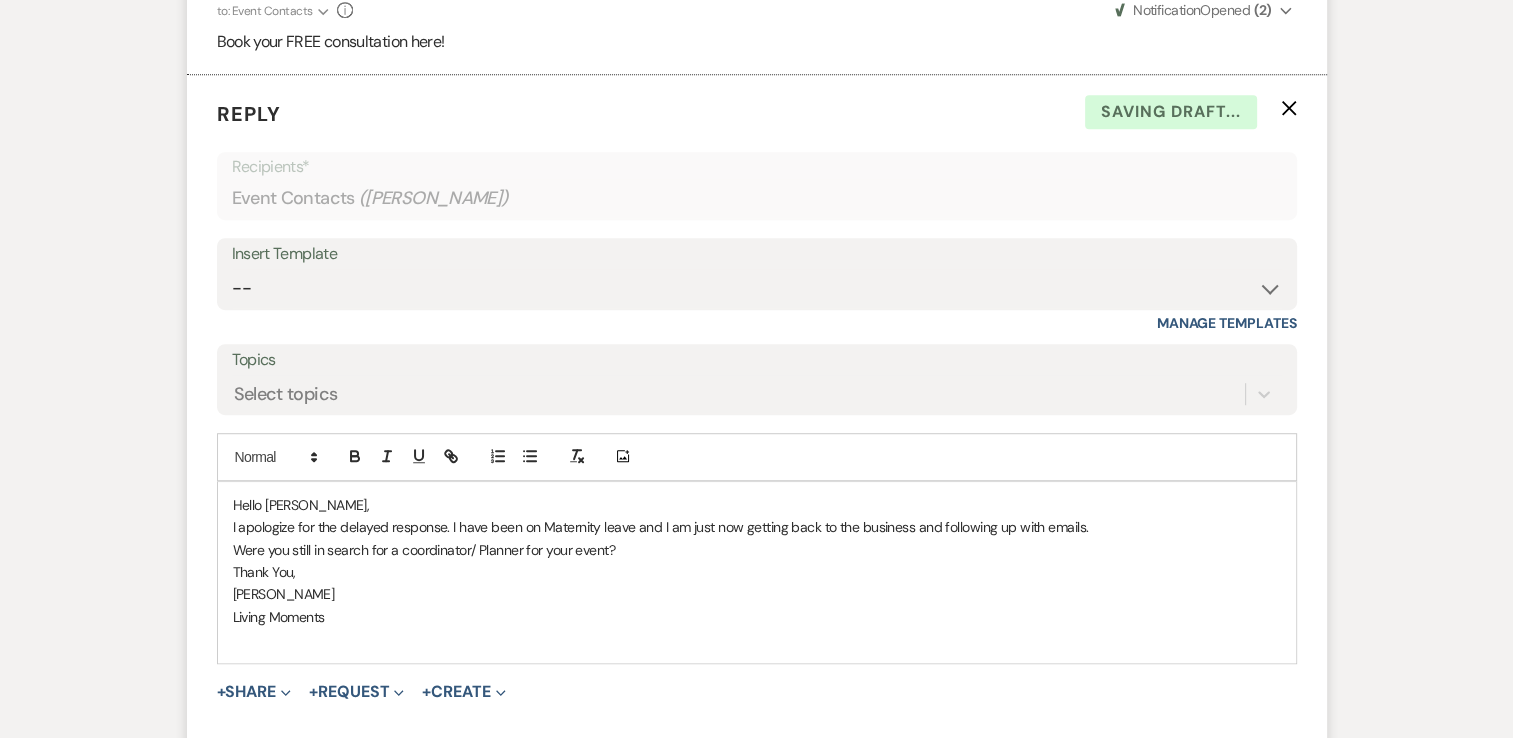 click on "[PERSON_NAME]" at bounding box center (757, 594) 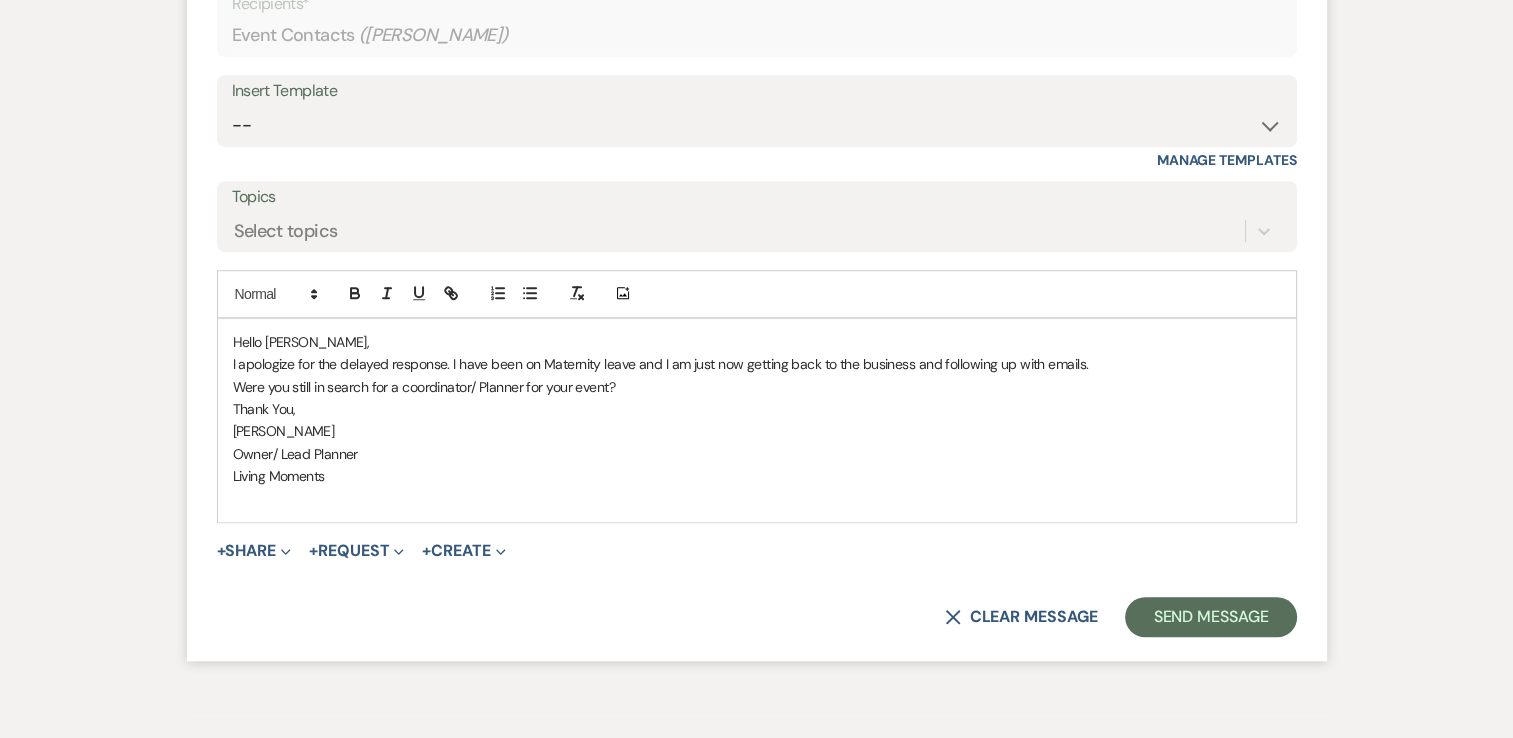 scroll, scrollTop: 1470, scrollLeft: 0, axis: vertical 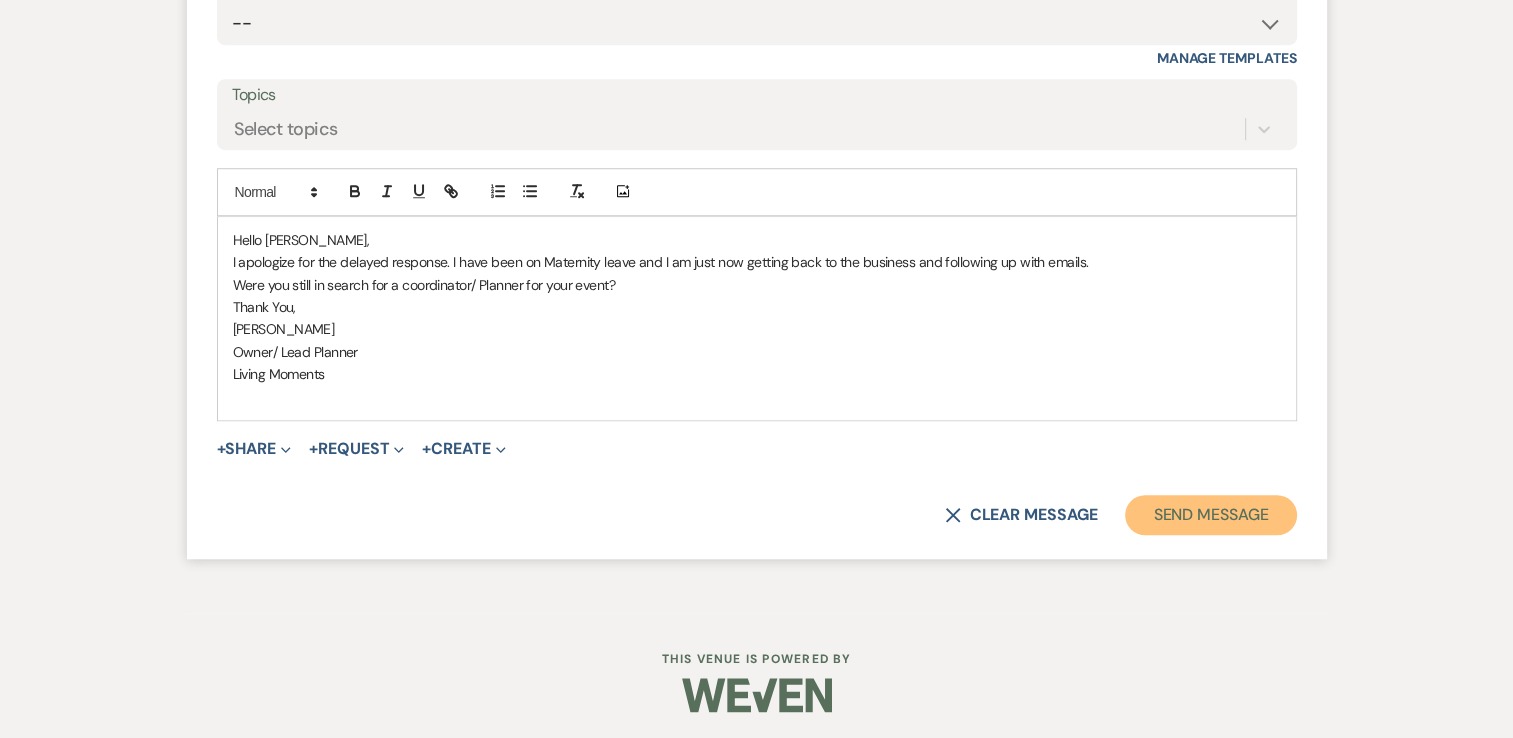 click on "Send Message" at bounding box center [1210, 515] 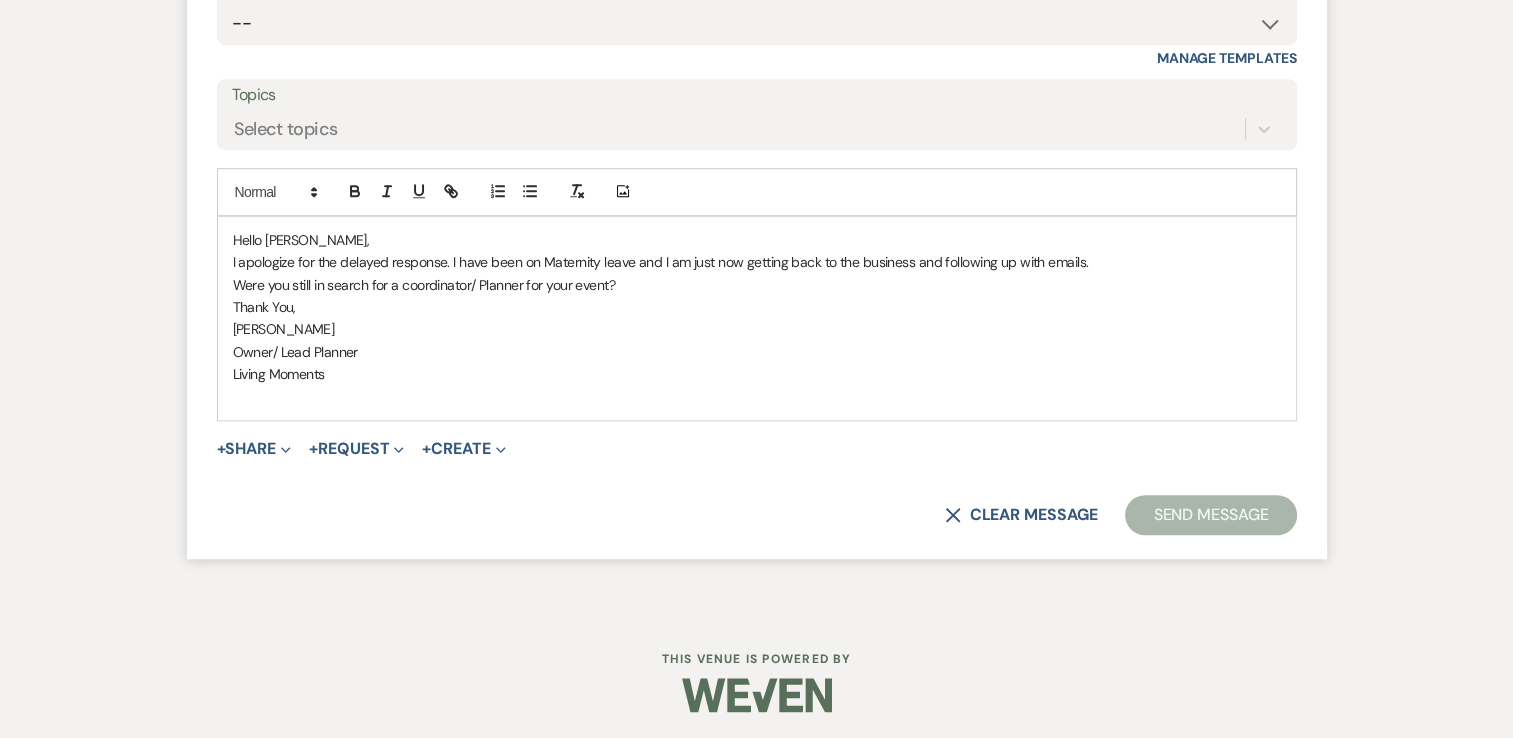 scroll, scrollTop: 1093, scrollLeft: 0, axis: vertical 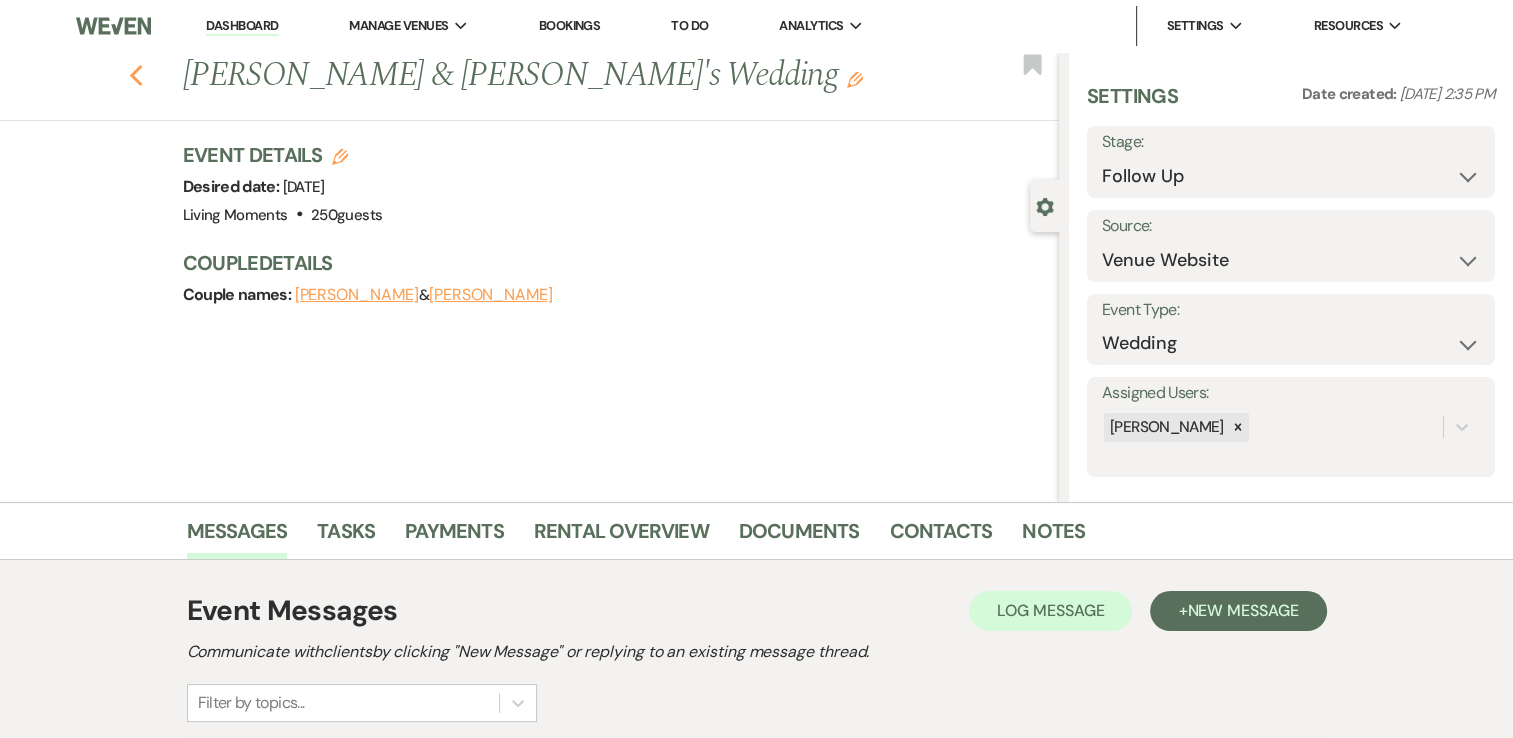 click 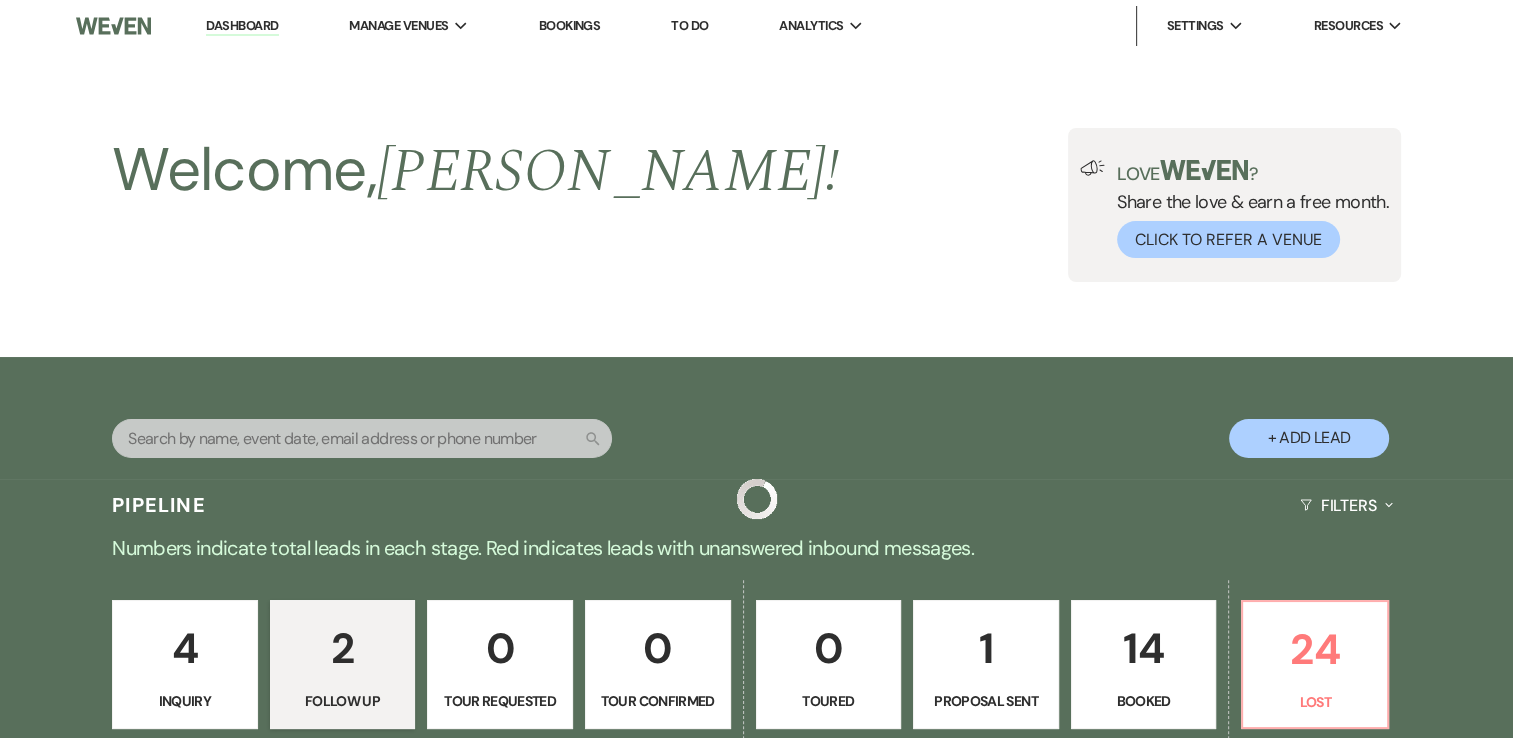 scroll, scrollTop: 552, scrollLeft: 0, axis: vertical 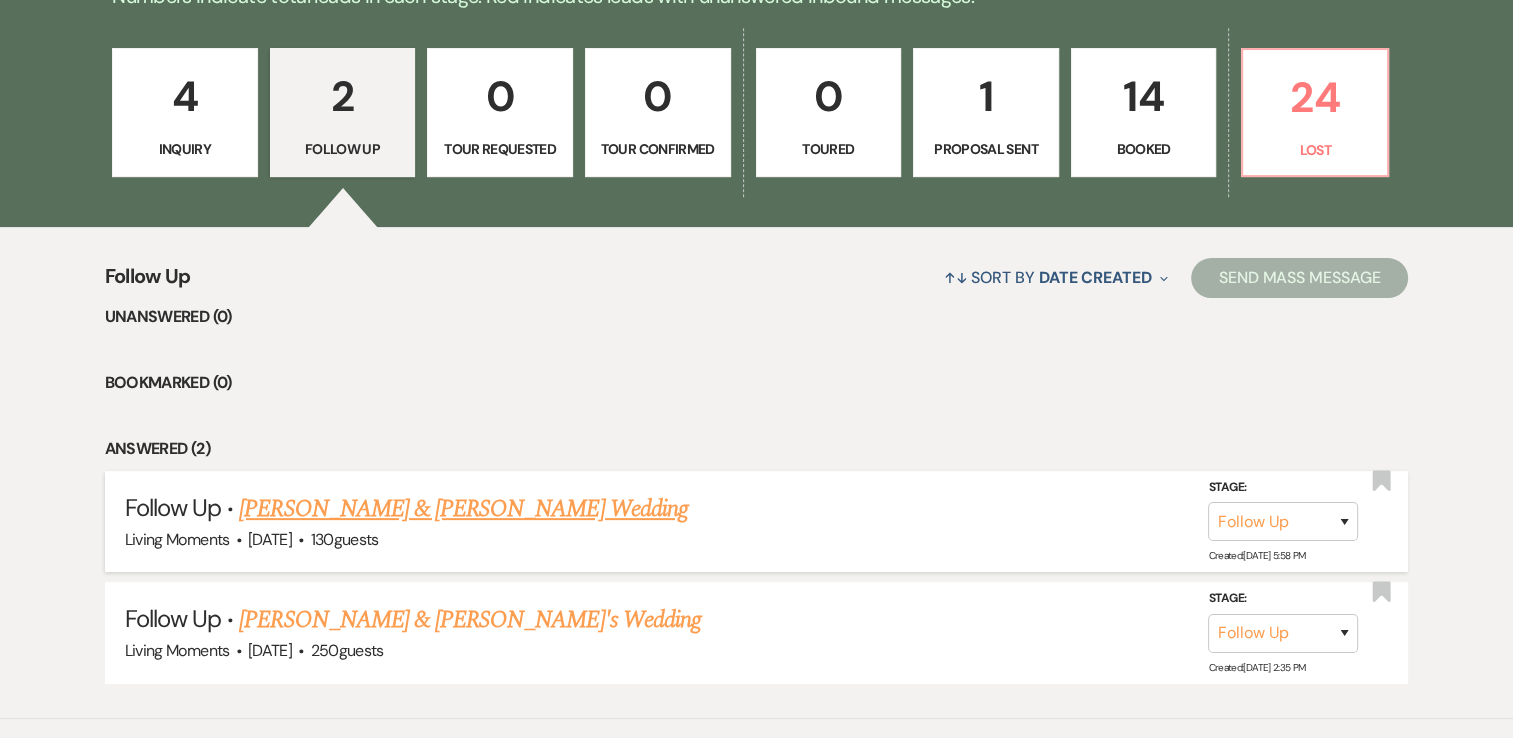 click on "[PERSON_NAME] & [PERSON_NAME] Wedding" at bounding box center (463, 509) 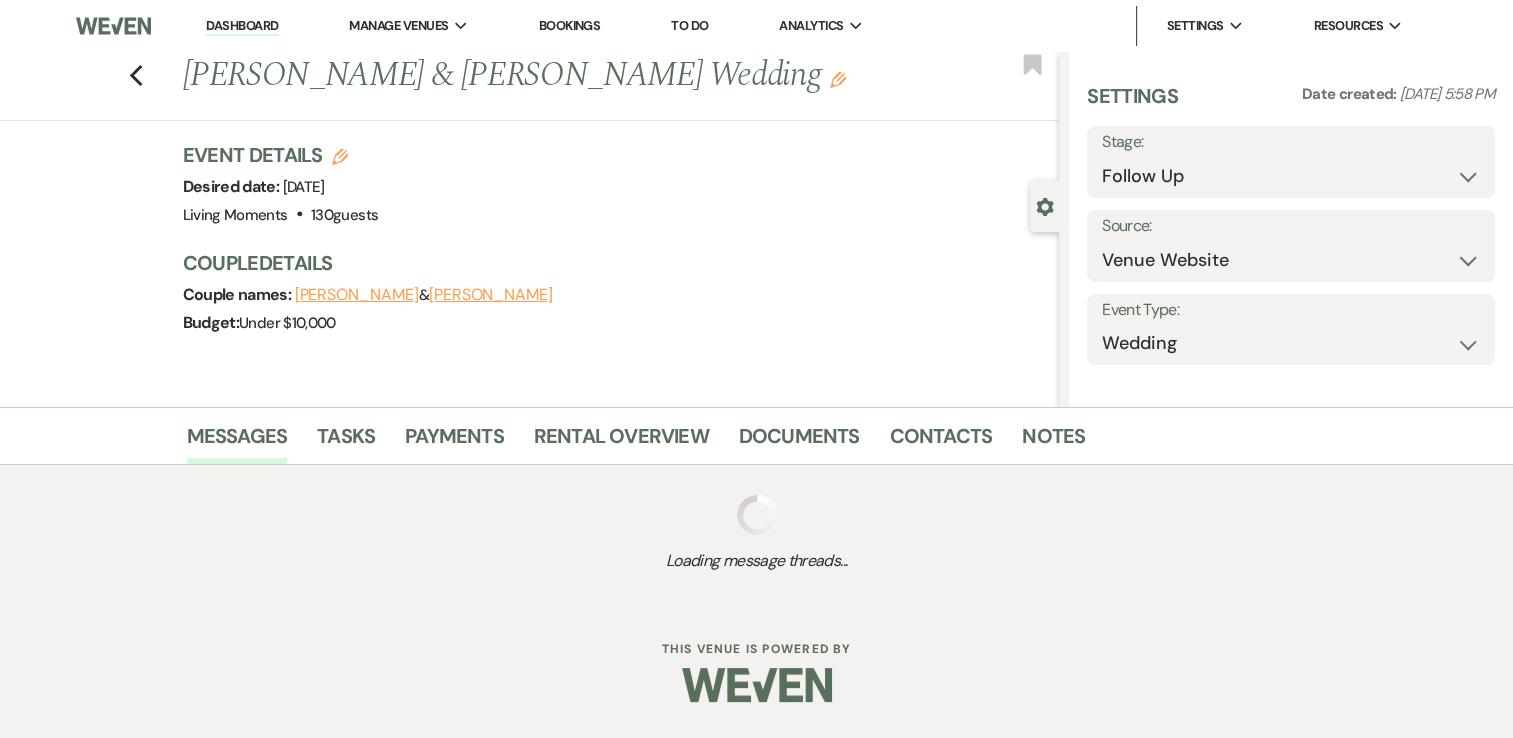 scroll, scrollTop: 0, scrollLeft: 0, axis: both 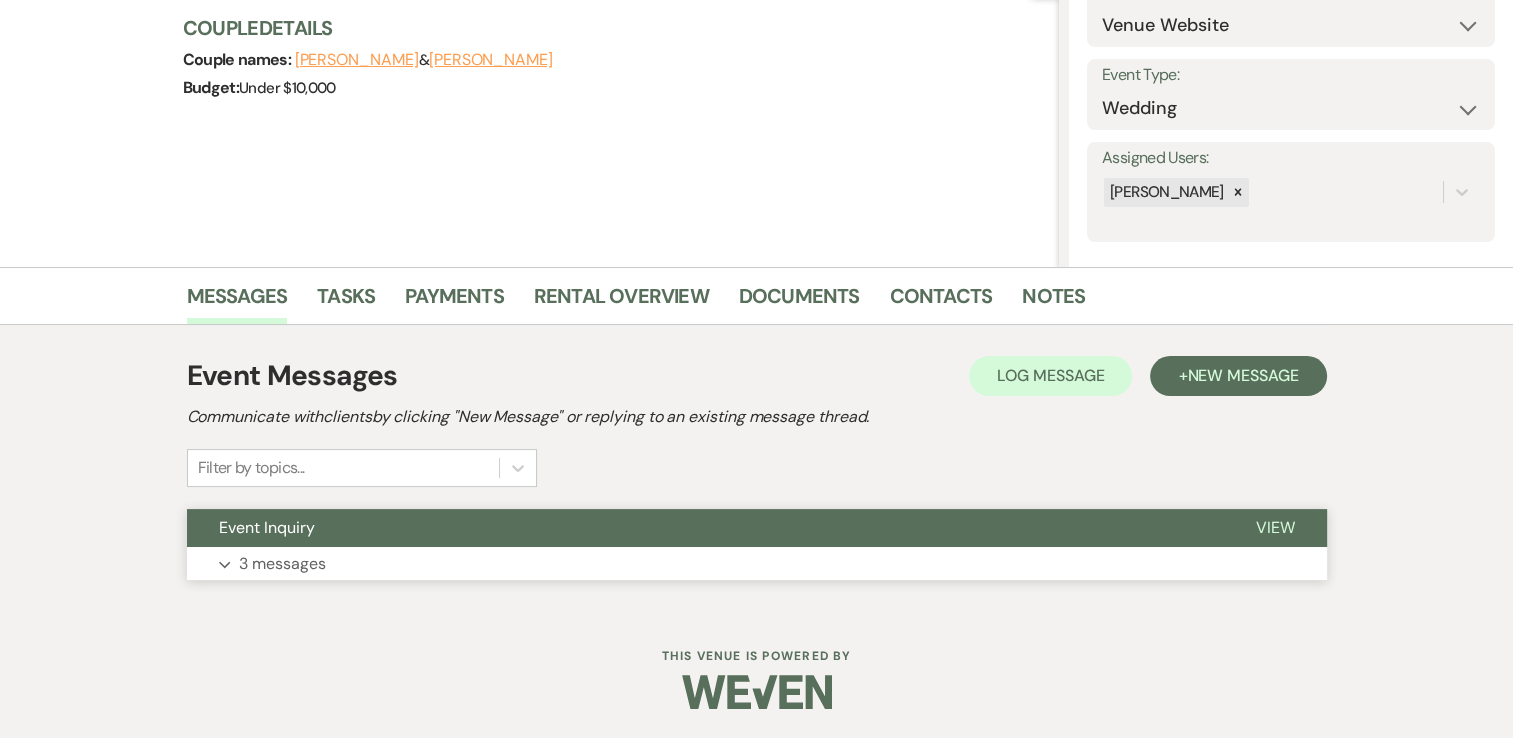 click on "Expand 3 messages" at bounding box center (757, 564) 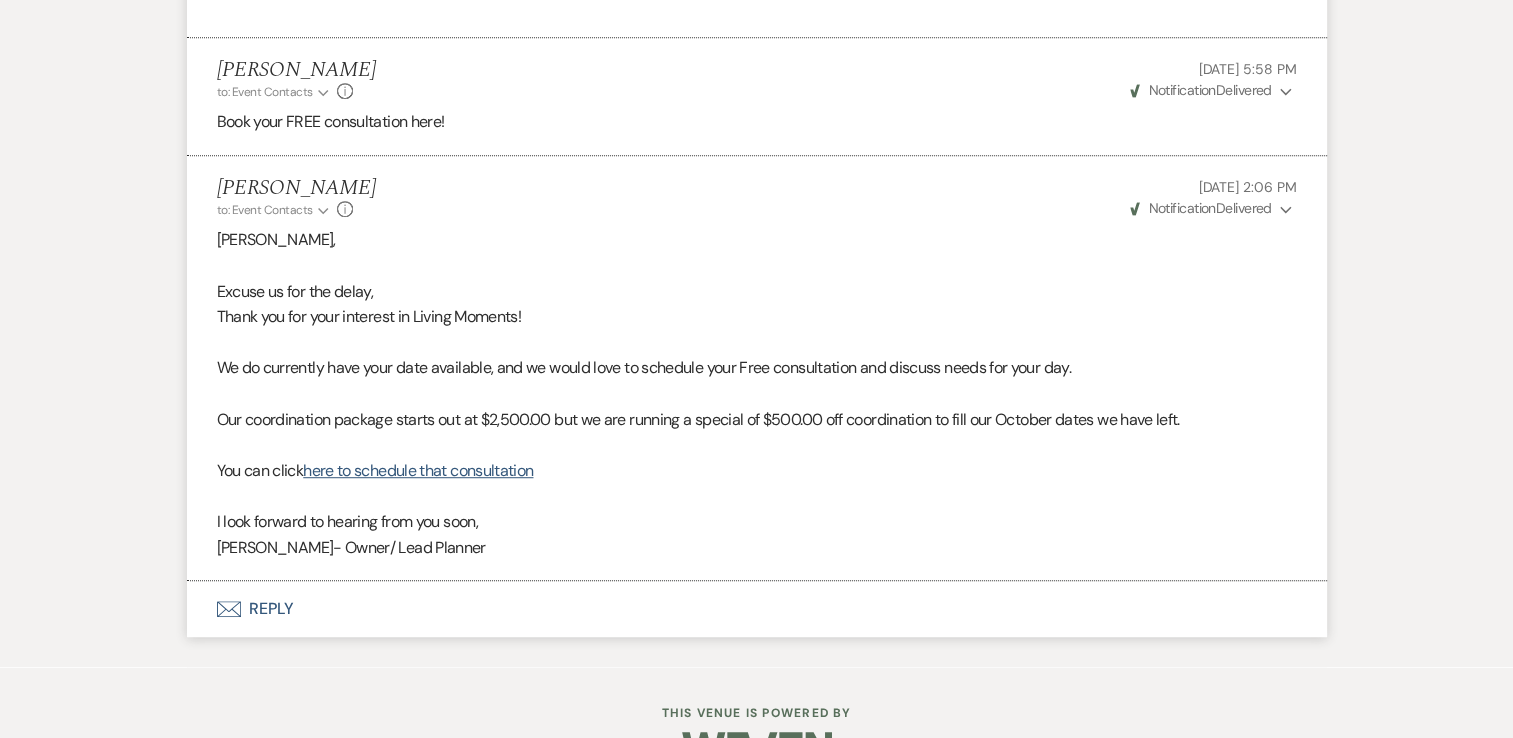 scroll, scrollTop: 1172, scrollLeft: 0, axis: vertical 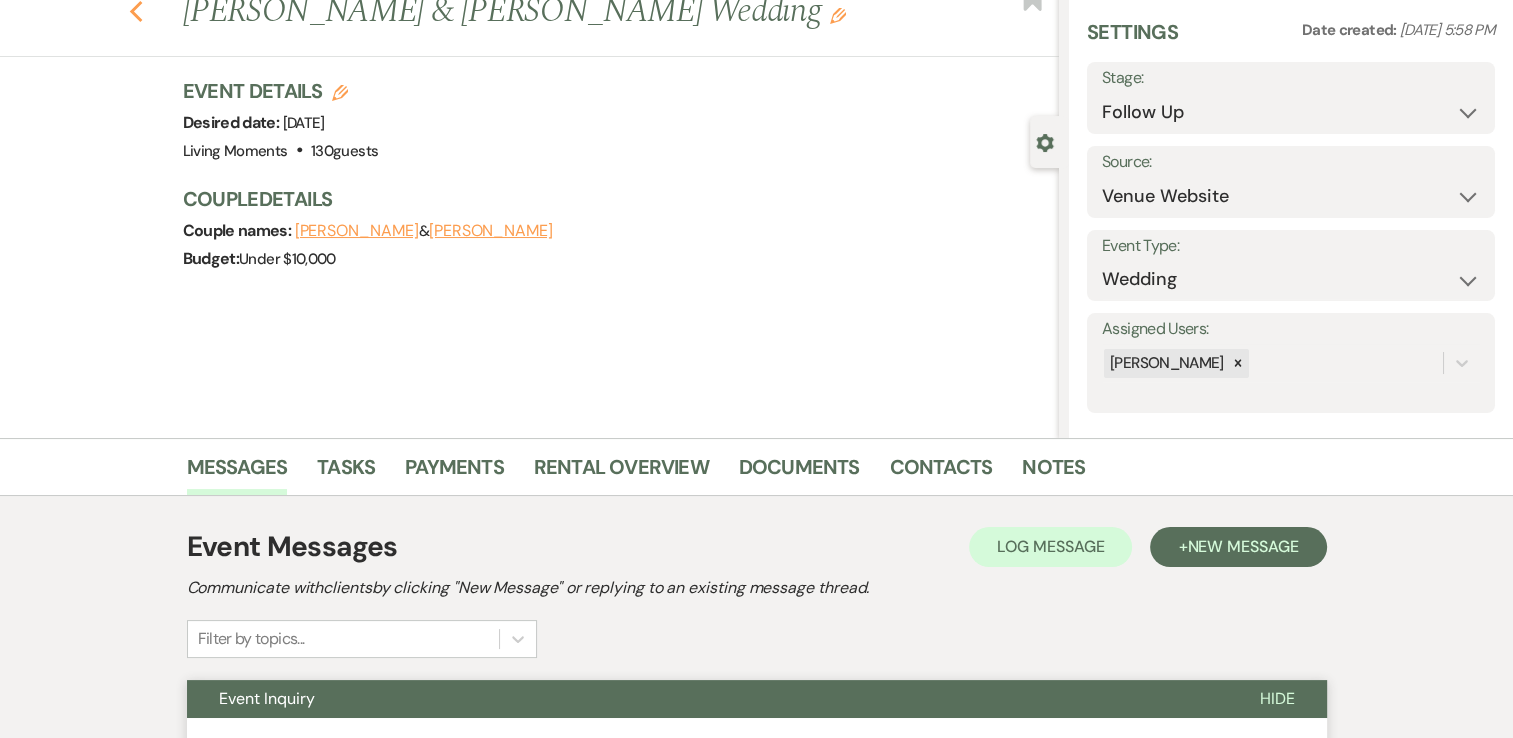 click 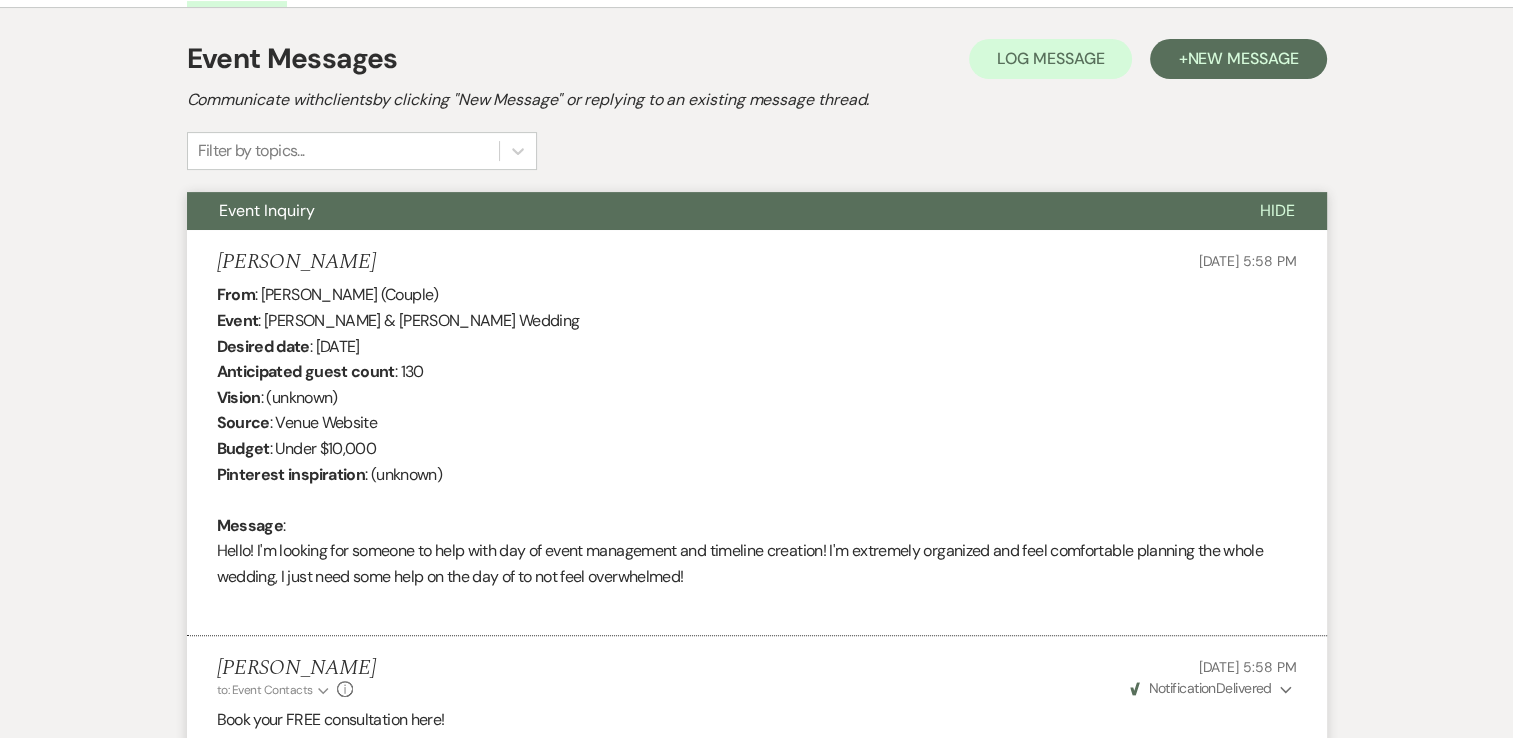 select on "9" 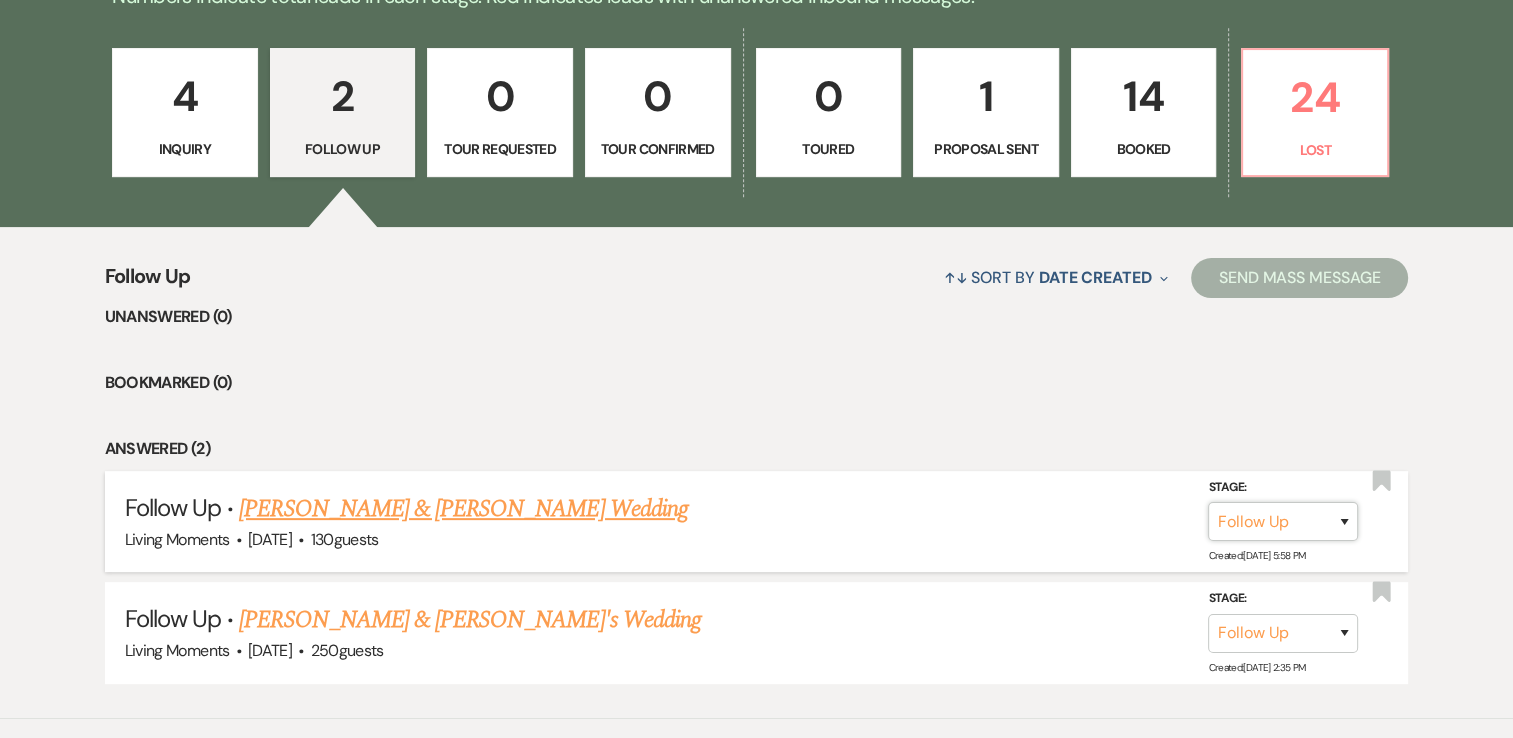 click on "Inquiry Follow Up Tour Requested Tour Confirmed Toured Proposal Sent Booked Lost" at bounding box center (1283, 521) 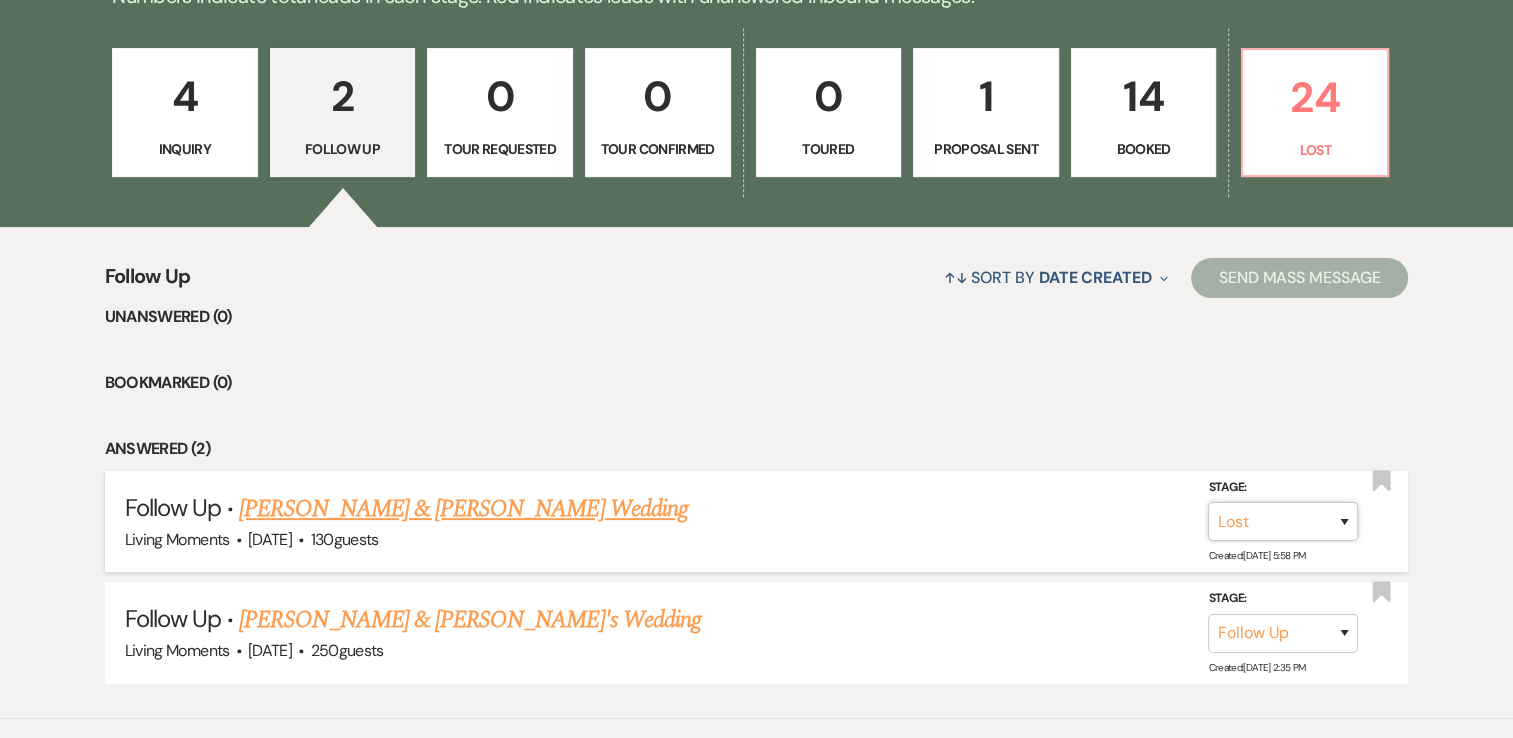 click on "Inquiry Follow Up Tour Requested Tour Confirmed Toured Proposal Sent Booked Lost" at bounding box center [1283, 521] 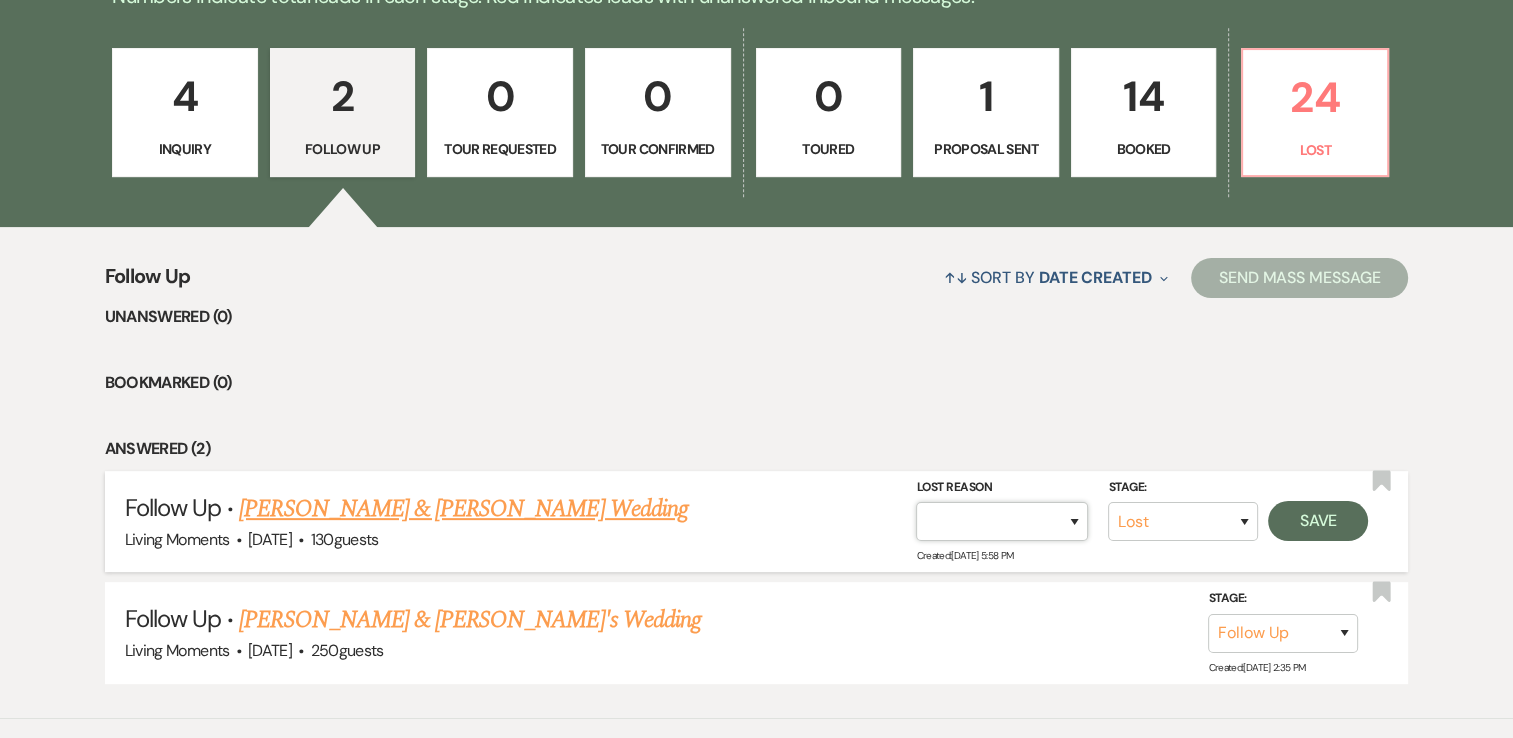 click on "Booked Elsewhere Budget Date Unavailable No Response Not a Good Match Capacity Cancelled Duplicate (hidden) Spam (hidden) Other (hidden) Other" at bounding box center (1002, 521) 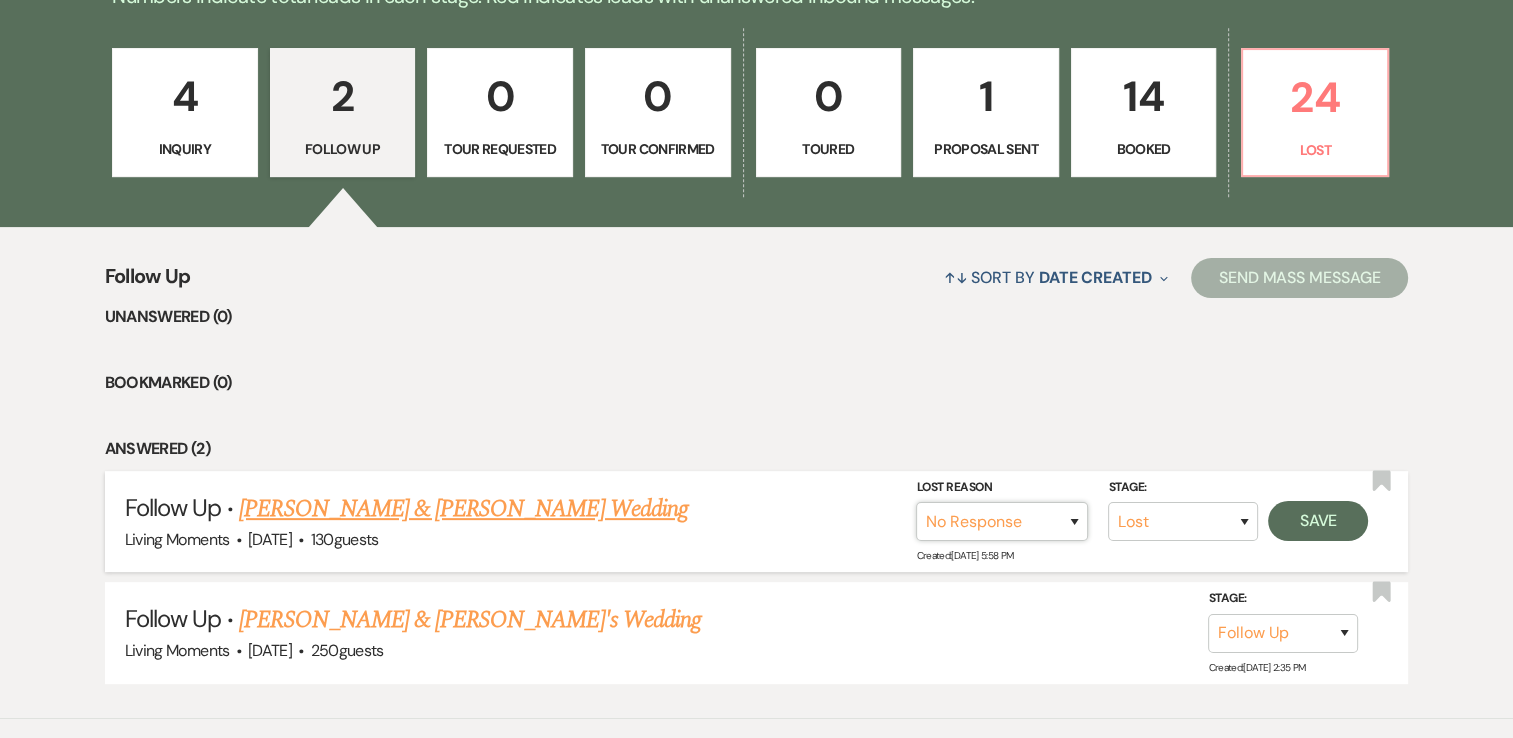 click on "Booked Elsewhere Budget Date Unavailable No Response Not a Good Match Capacity Cancelled Duplicate (hidden) Spam (hidden) Other (hidden) Other" at bounding box center (1002, 521) 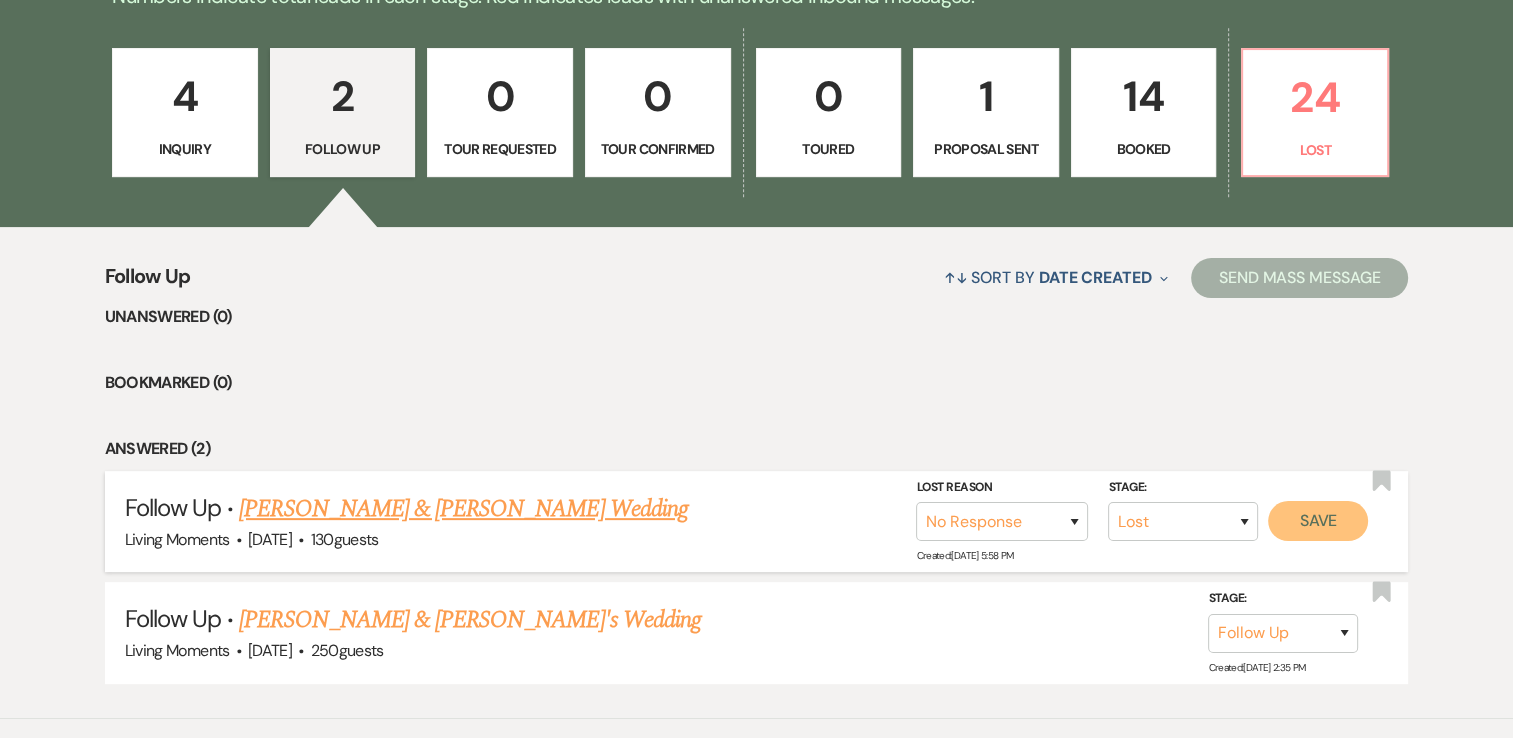 click on "Save" at bounding box center (1318, 521) 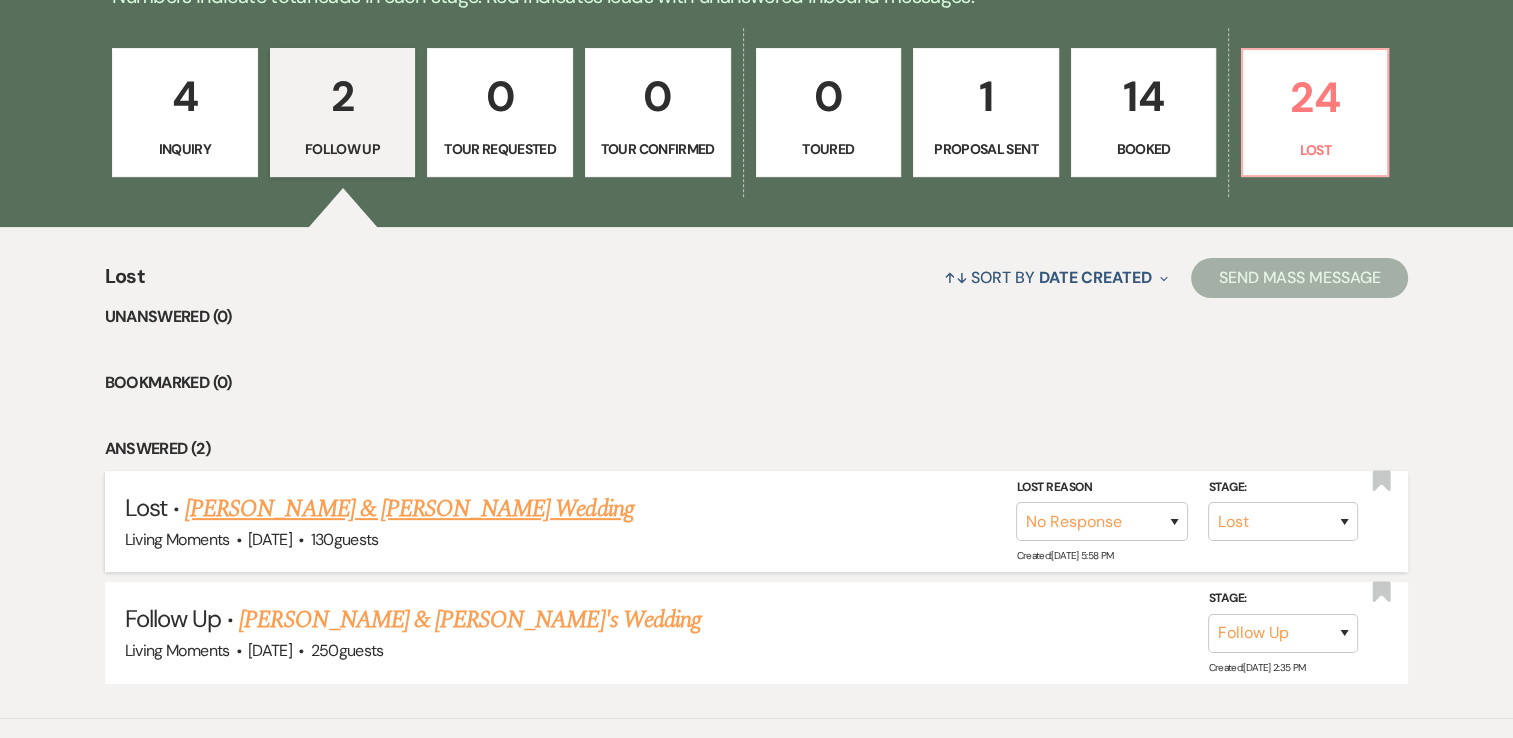 scroll, scrollTop: 547, scrollLeft: 0, axis: vertical 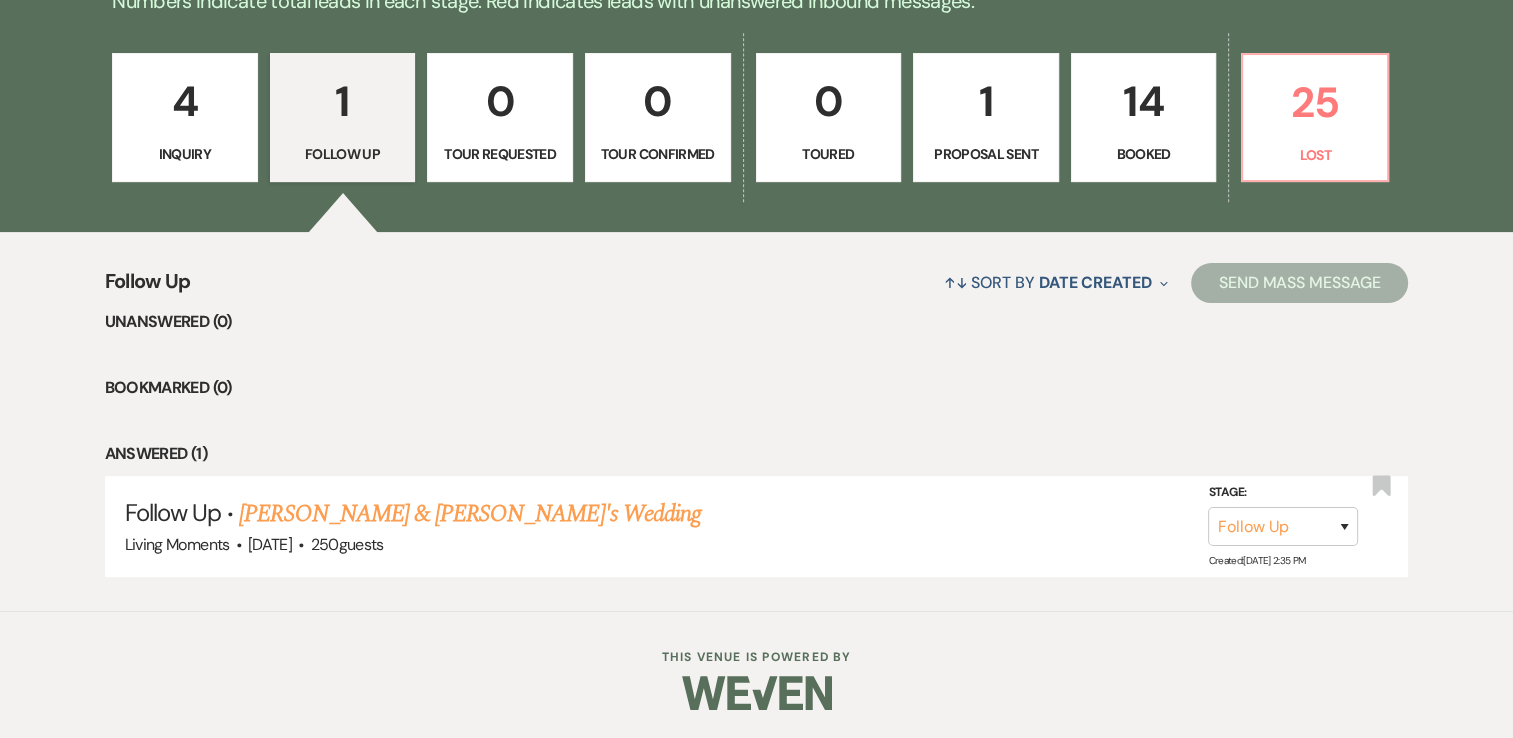 click on "1" at bounding box center [986, 101] 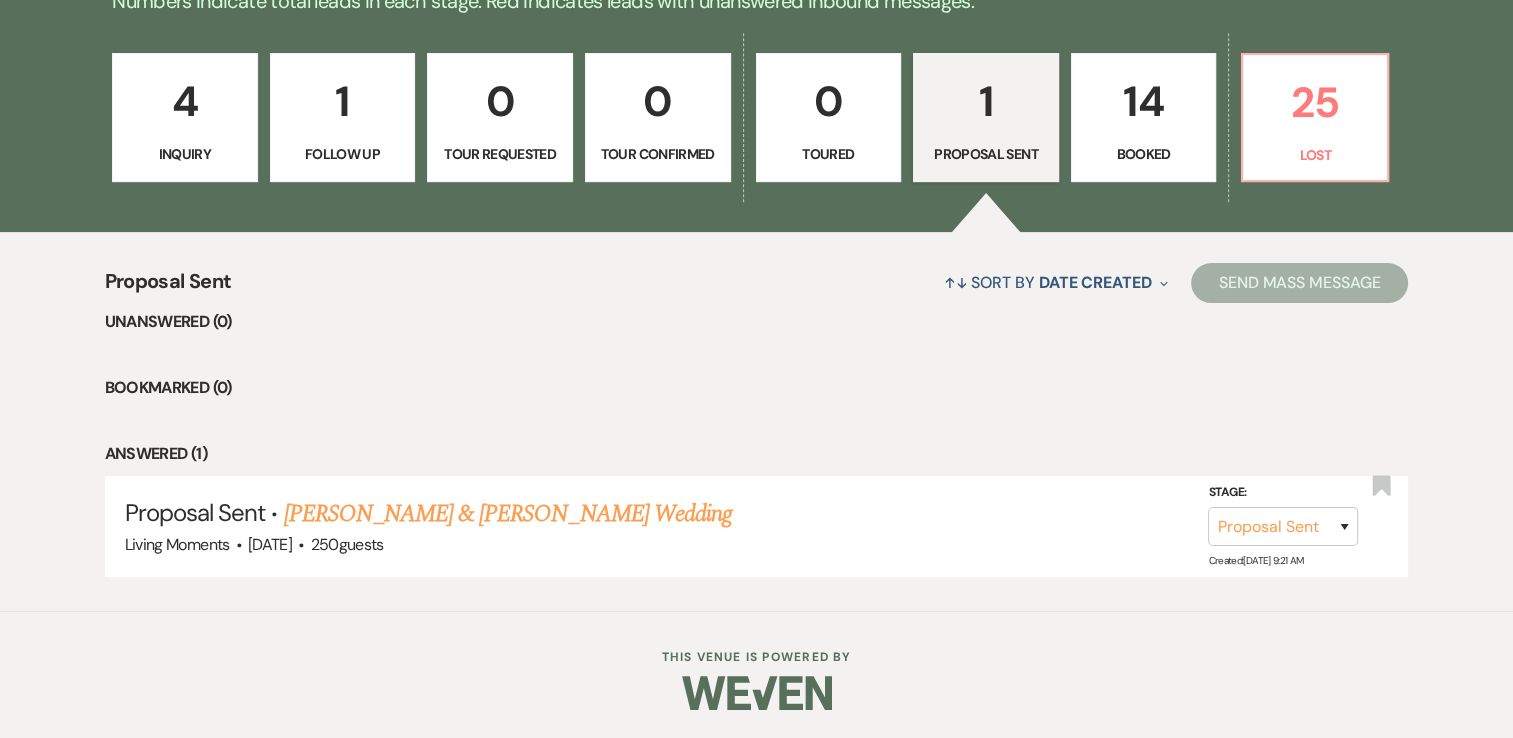click on "Booked" at bounding box center [1144, 154] 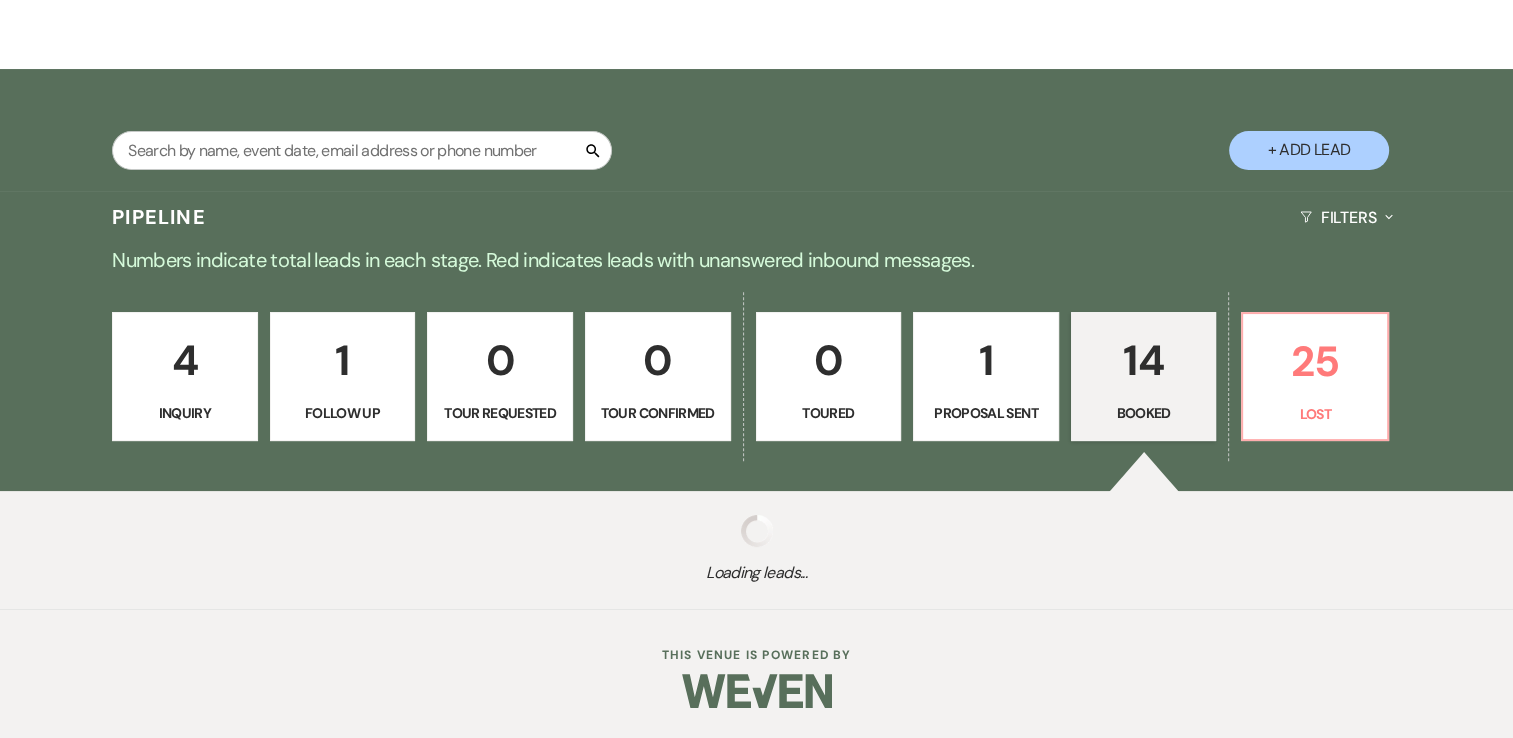 scroll, scrollTop: 547, scrollLeft: 0, axis: vertical 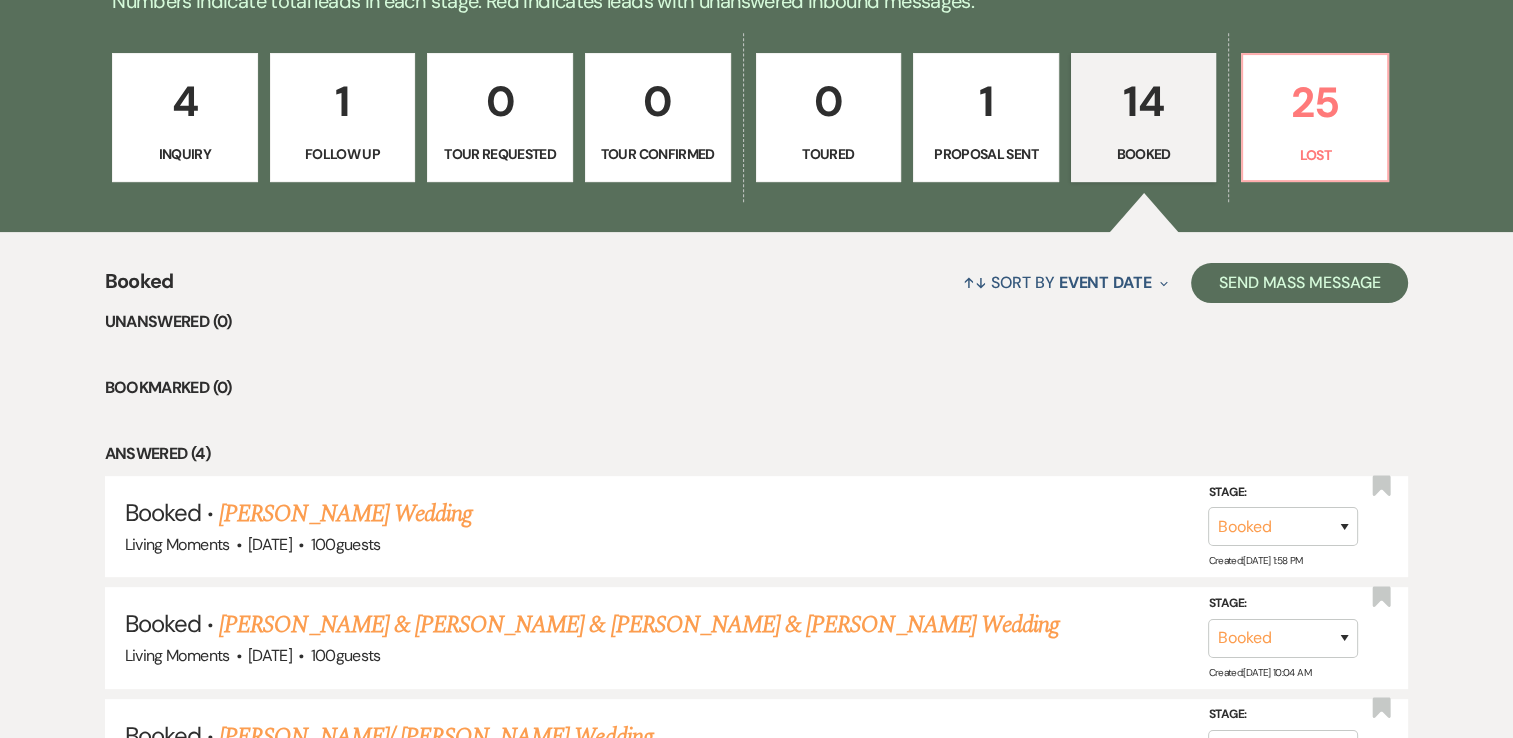 click on "Bookmarked (0)" at bounding box center [757, 388] 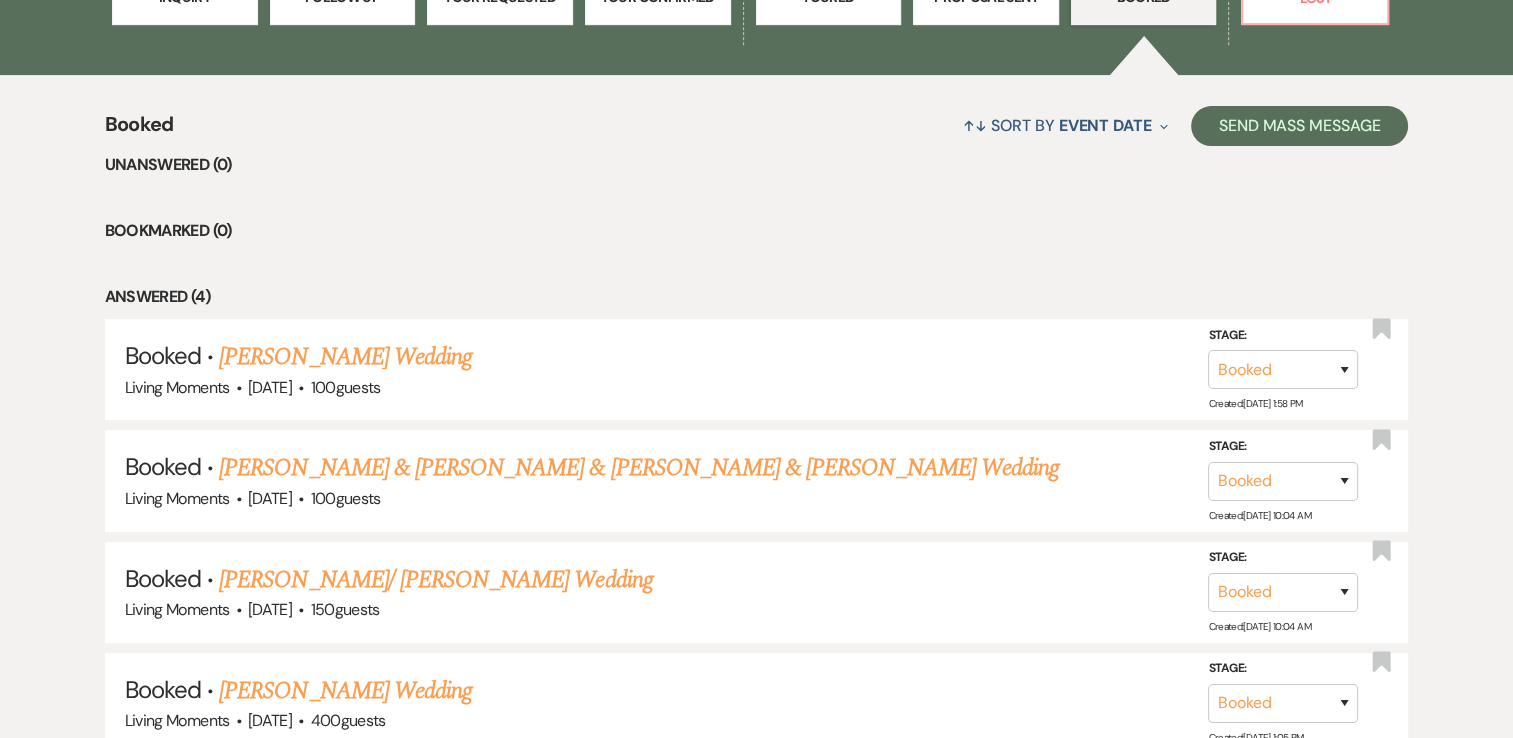 scroll, scrollTop: 707, scrollLeft: 0, axis: vertical 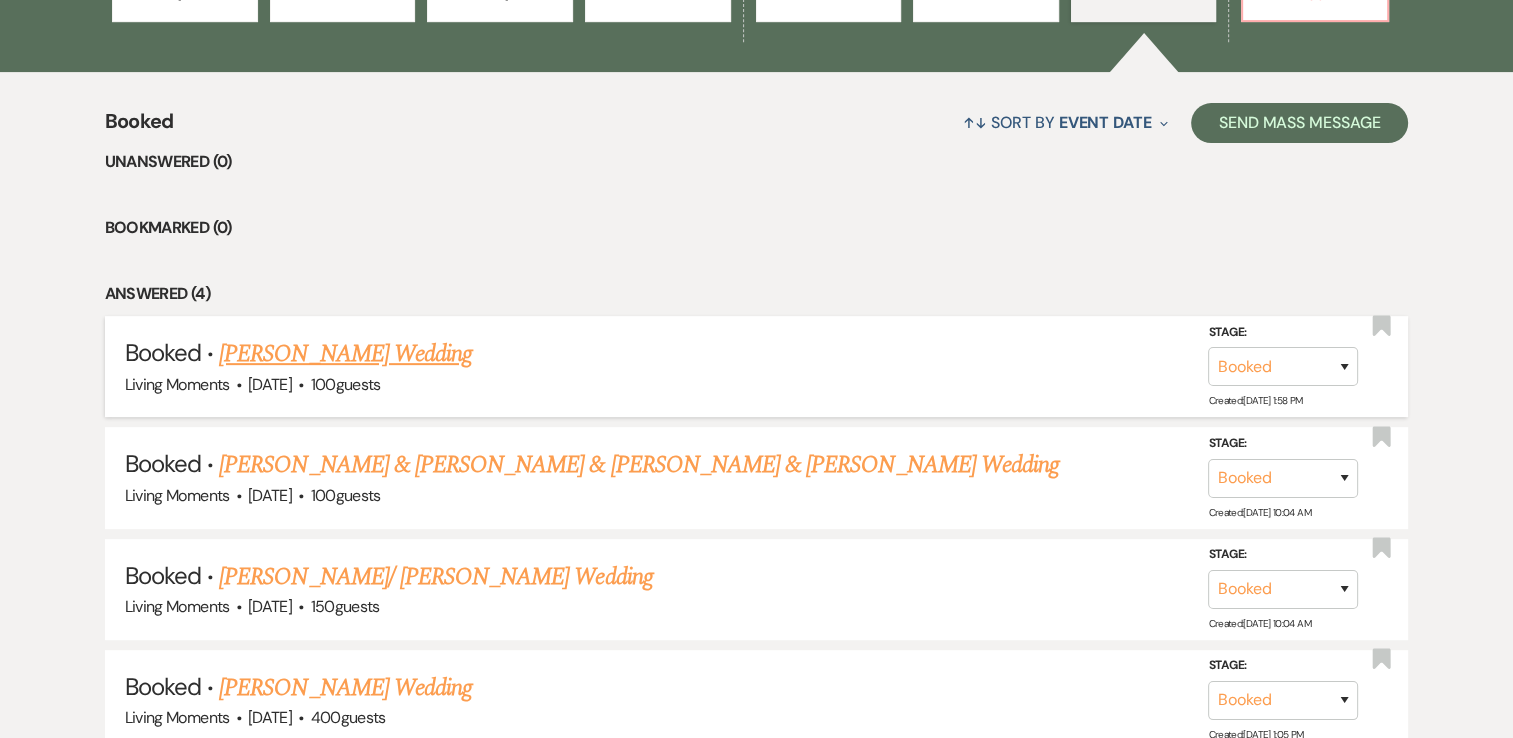 click on "[PERSON_NAME] Wedding" at bounding box center (345, 354) 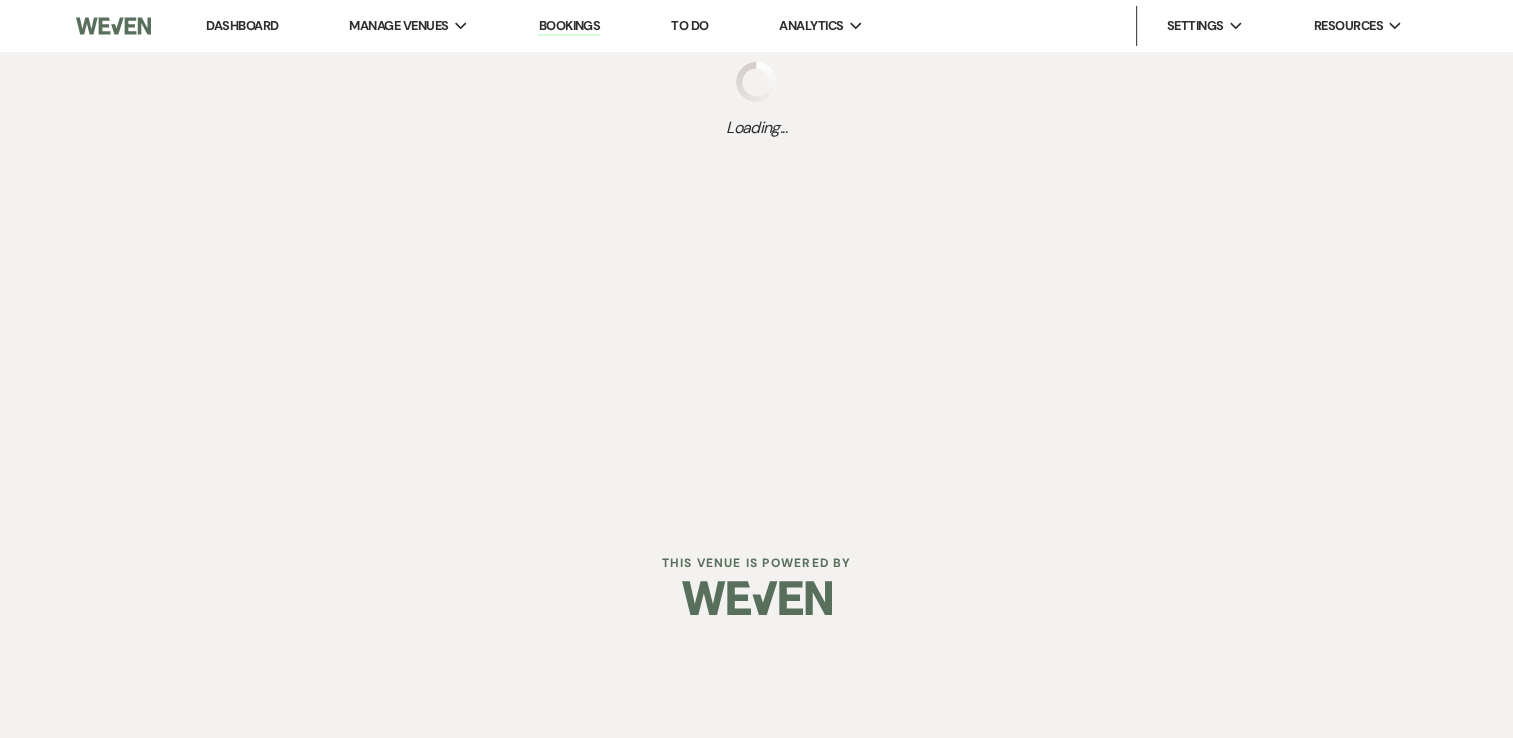 scroll, scrollTop: 0, scrollLeft: 0, axis: both 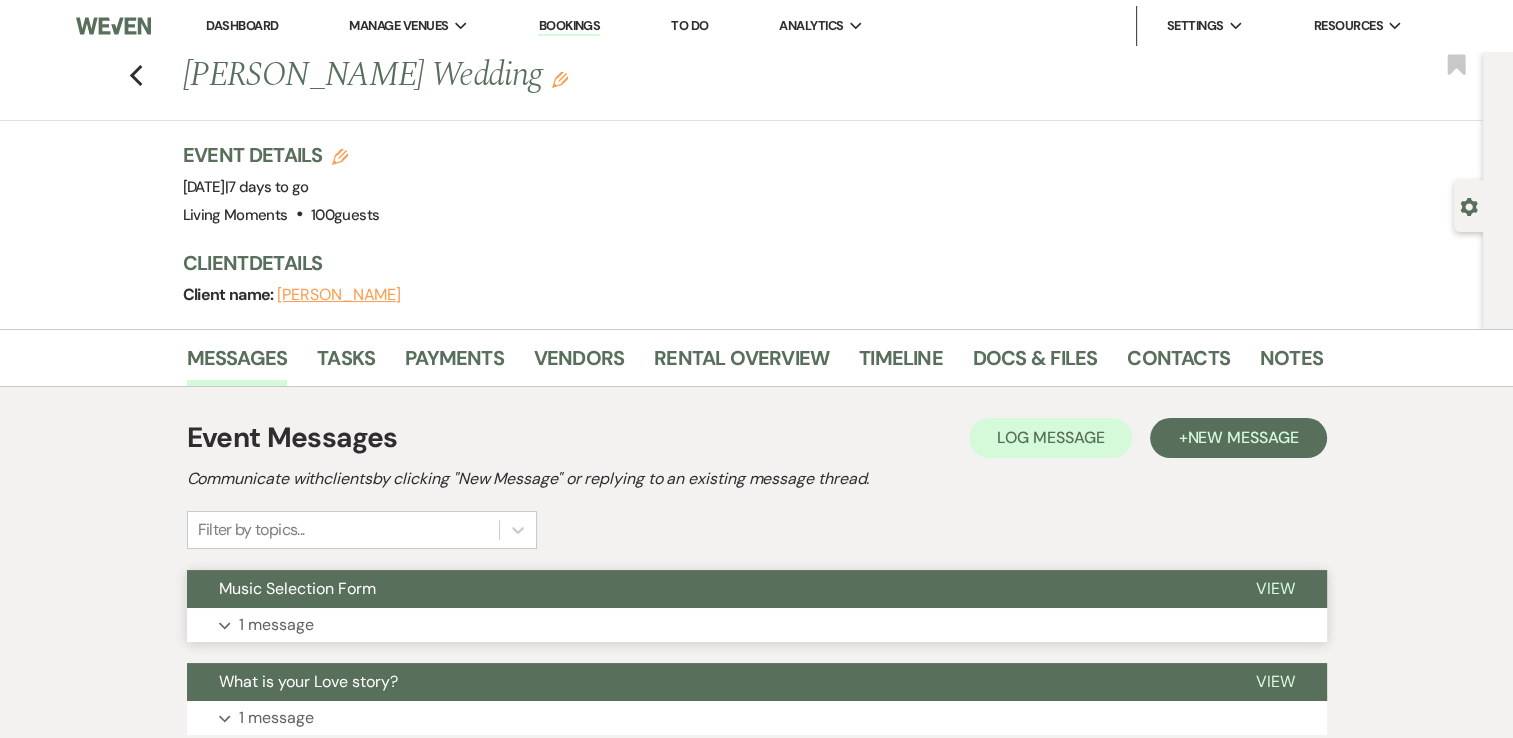 click on "Expand 1 message" at bounding box center (757, 625) 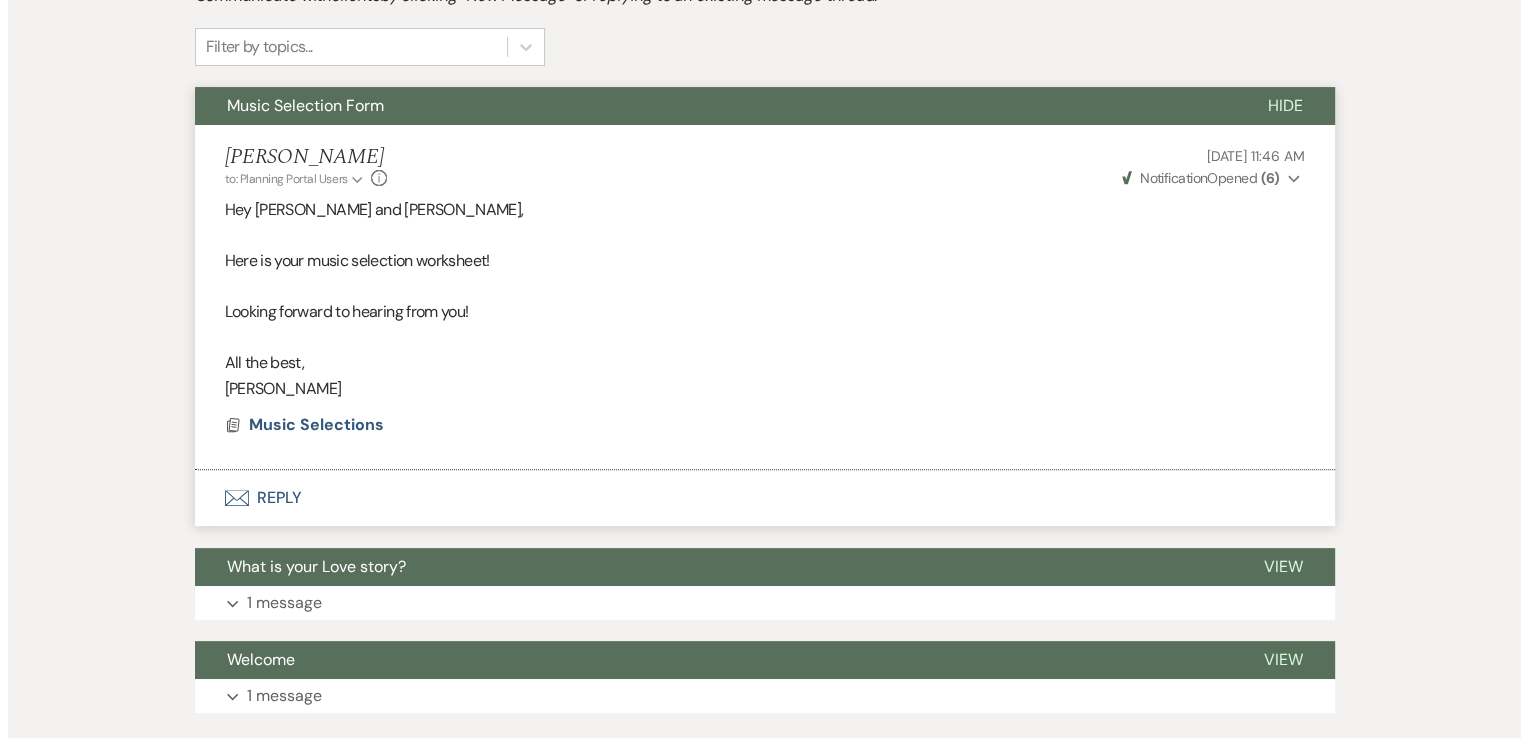 scroll, scrollTop: 509, scrollLeft: 0, axis: vertical 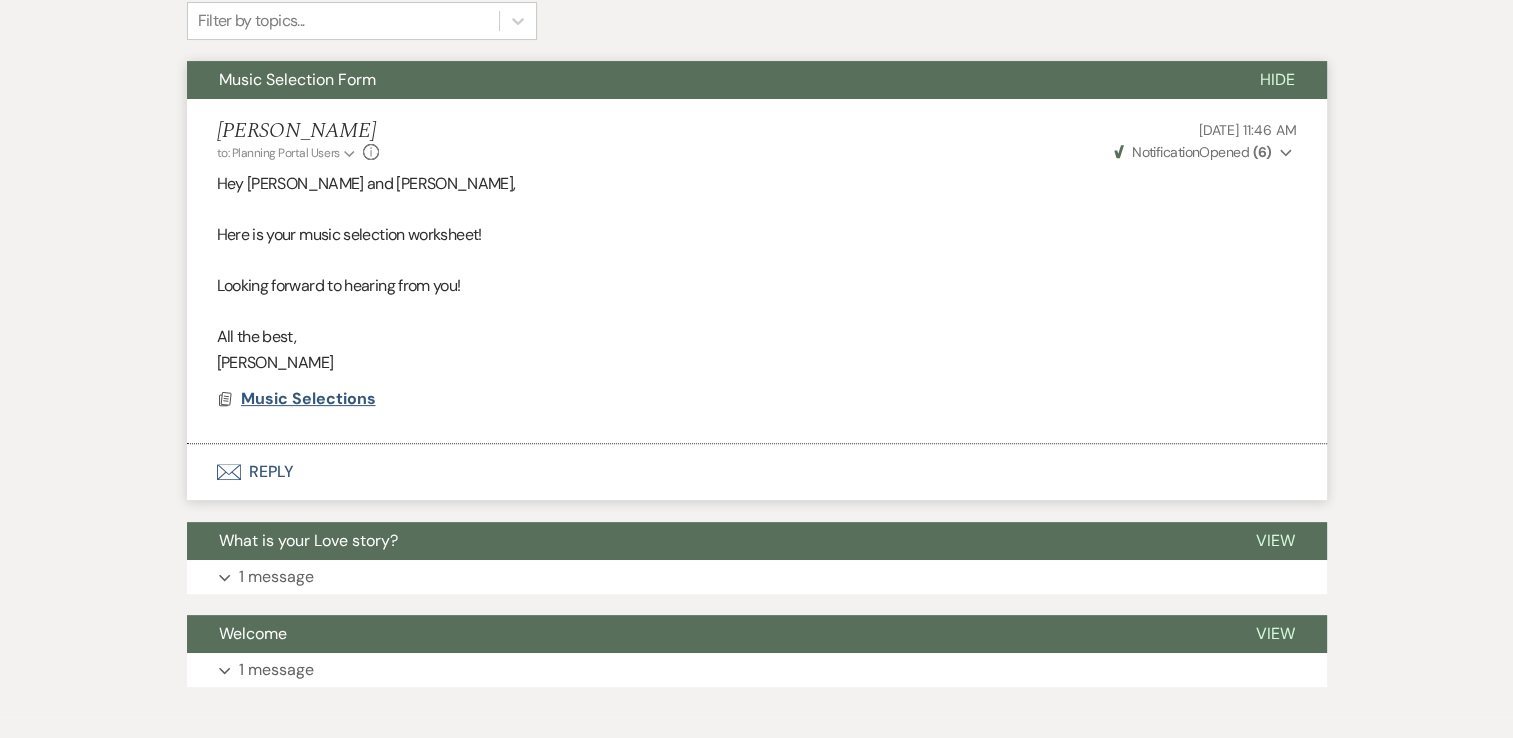 click on "Music Selections" at bounding box center (308, 398) 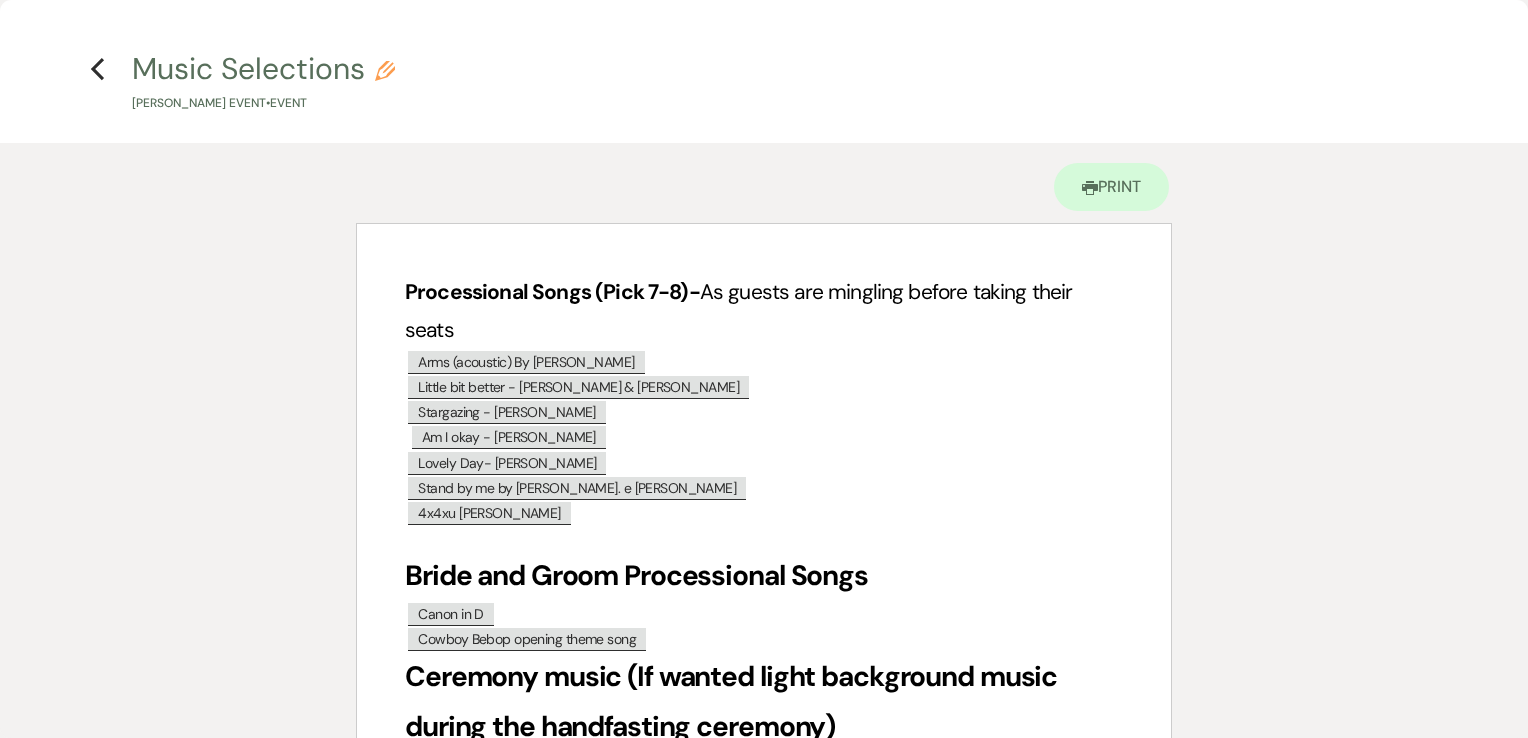click on "Pencil" 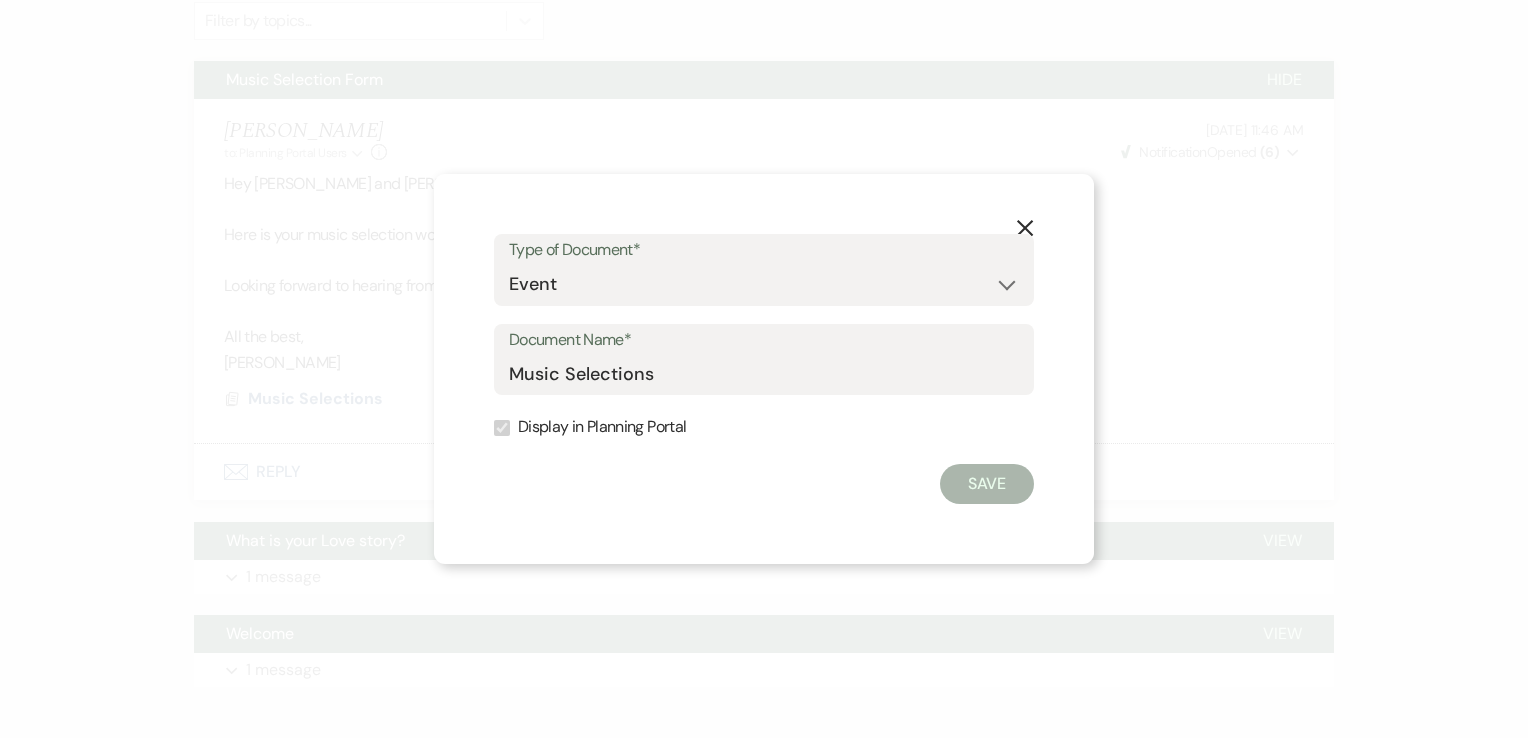 click on "Type of Document*" at bounding box center (764, 250) 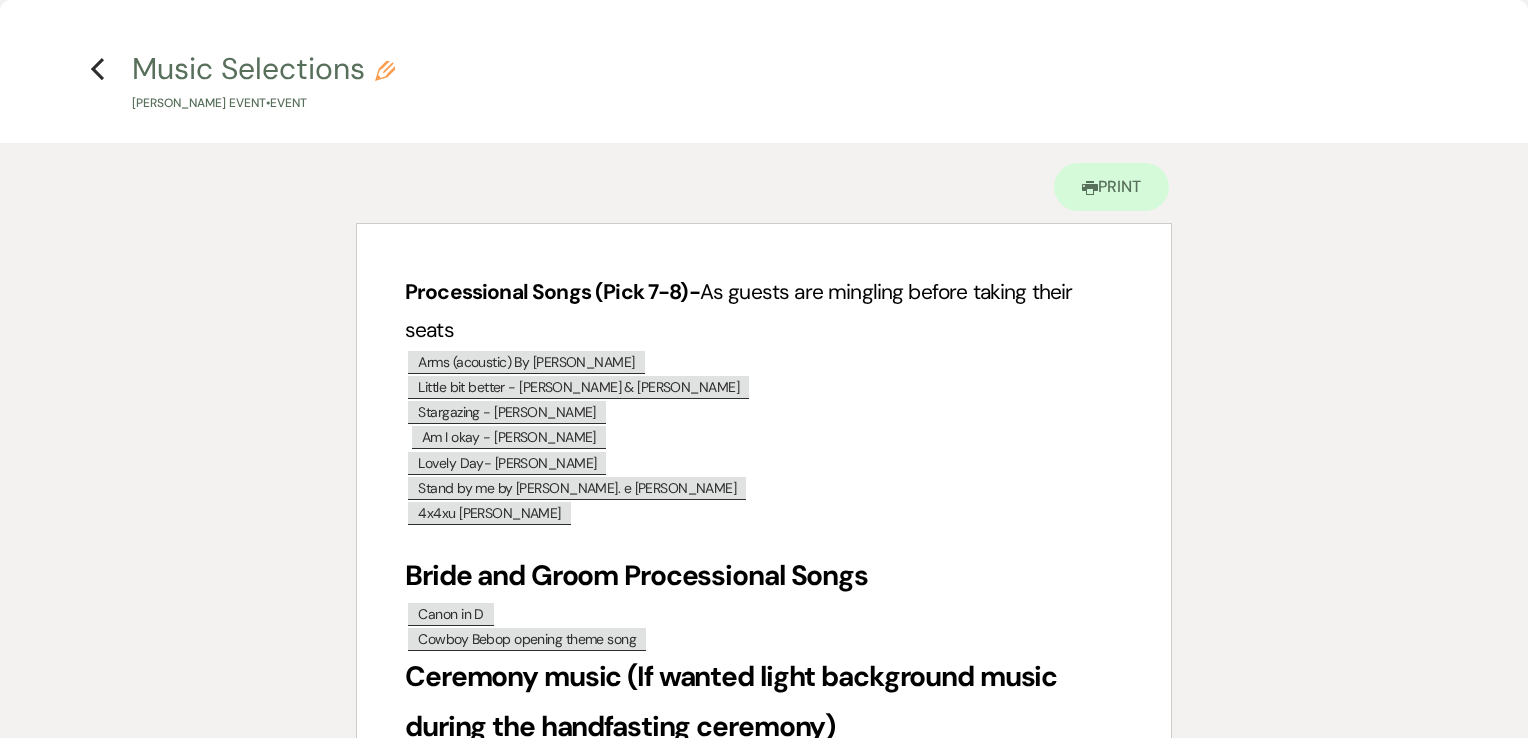 click on "Printer  Print                                                                                                                                                                                                                                                                                               Add Photo +  Insert Field Expand Standard Field Smart Field Signature Field Initial Field Info +  Insert Table Processional Songs (Pick 7-8)-  As guests are mingling before taking their seats ﻿
Arms (acoustic) By [PERSON_NAME]
﻿   ﻿
Little bit better - [PERSON_NAME] & [PERSON_NAME]
﻿   ﻿
Stargazing - [PERSON_NAME]
﻿   ﻿
Am I okay - [PERSON_NAME]
﻿   ﻿
Lovely Day- [PERSON_NAME]
﻿   ﻿
Stand by me by [PERSON_NAME]. e [PERSON_NAME]
﻿   ﻿
4x4xu [PERSON_NAME]
﻿   ​ Bride and Groom Processional Songs ﻿ ﻿" at bounding box center [764, 3937] 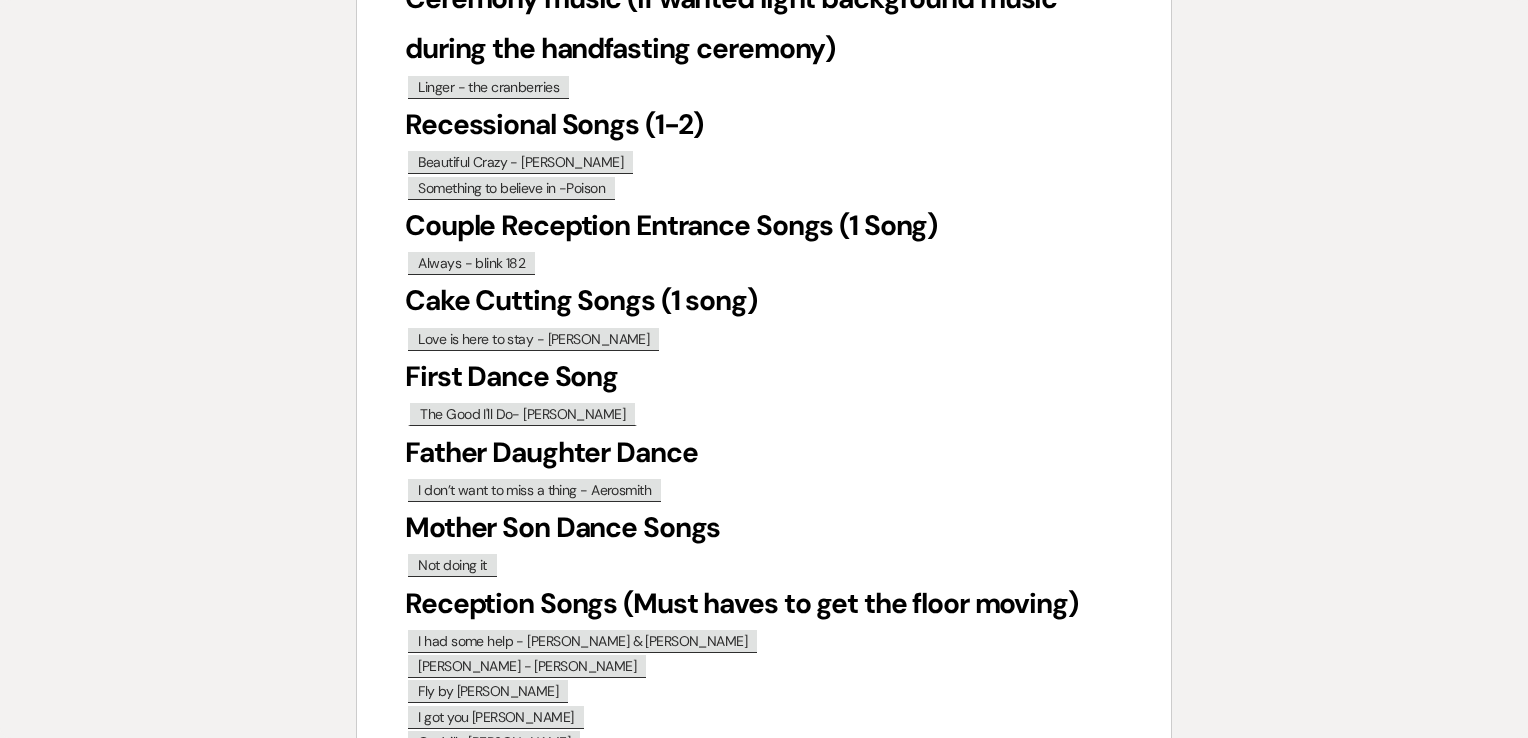 scroll, scrollTop: 680, scrollLeft: 0, axis: vertical 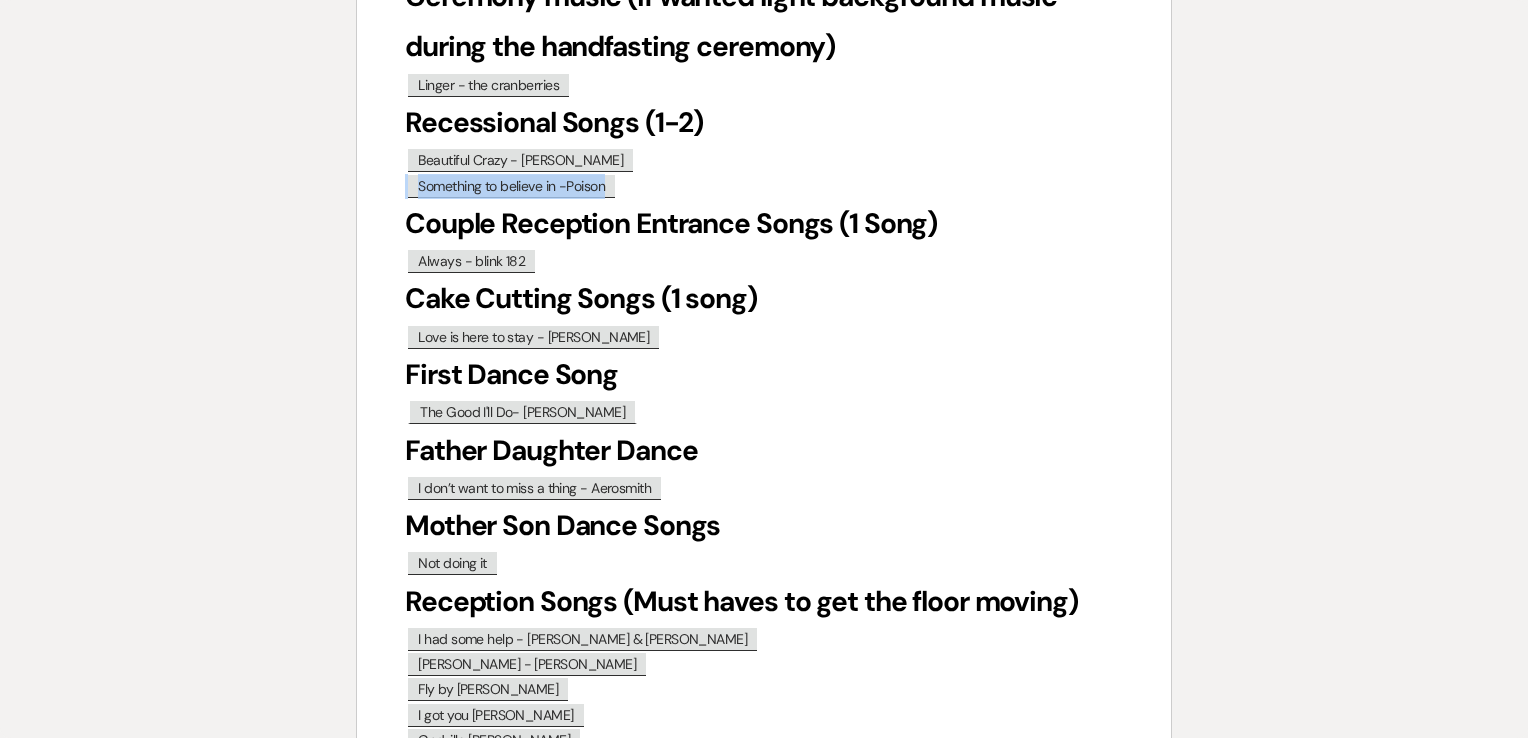 click on "Something to believe in -Poison" at bounding box center (511, 186) 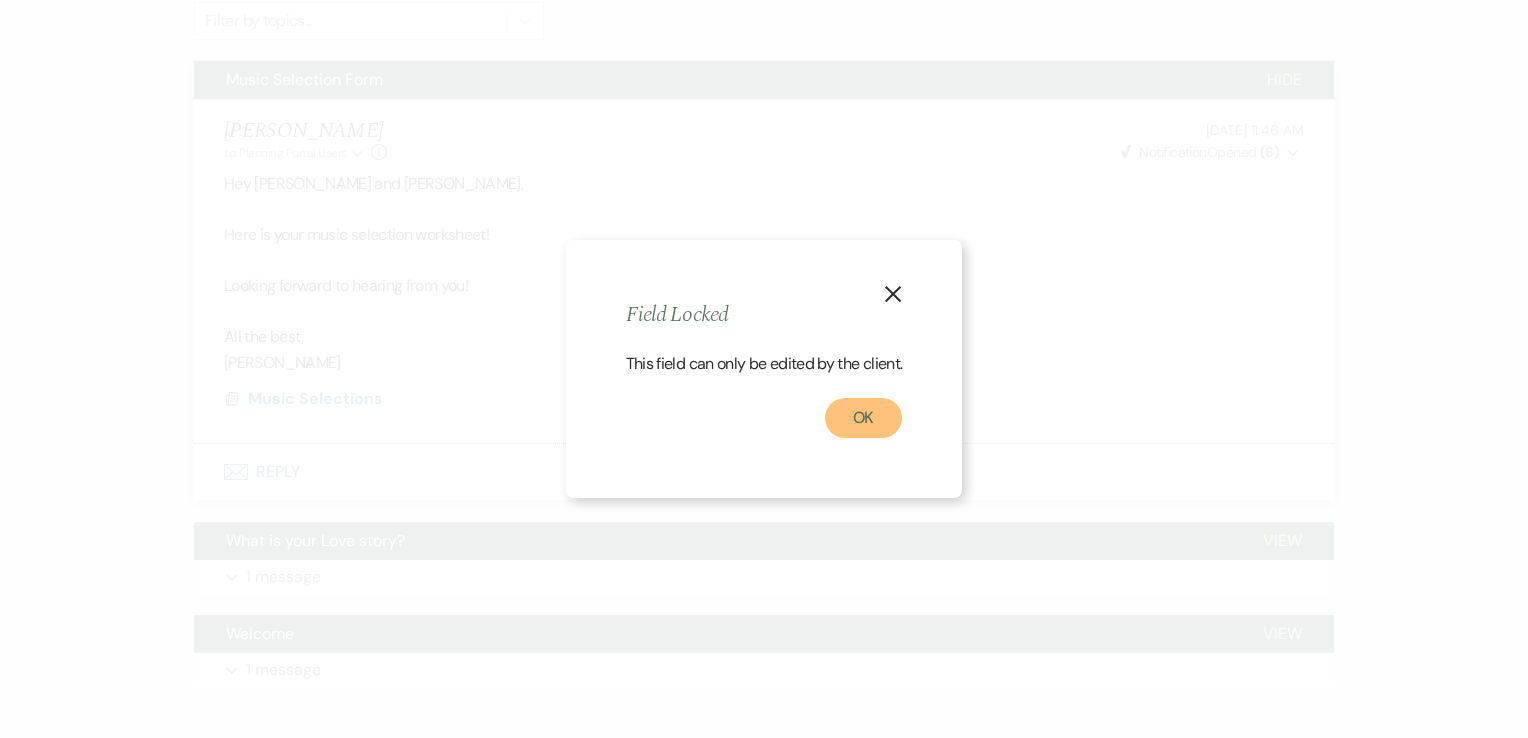 click on "OK" at bounding box center [864, 418] 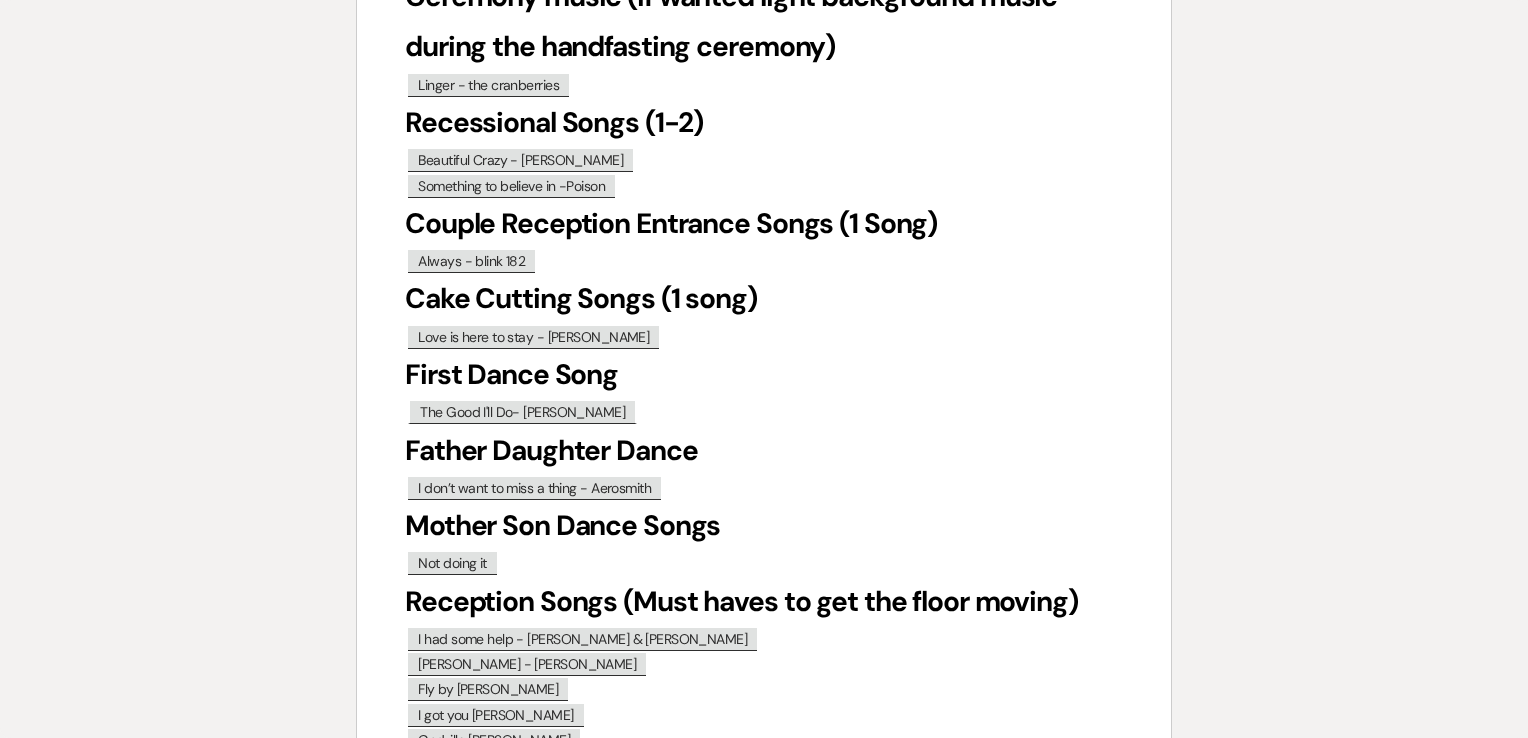 click on "Printer  Print                                                                                                                                                                                                                                                                                               Add Photo +  Insert Field Expand Standard Field Smart Field Signature Field Initial Field Info +  Insert Table Processional Songs (Pick 7-8)-  As guests are mingling before taking their seats ﻿
Arms (acoustic) By [PERSON_NAME]
﻿   ﻿
Little bit better - [PERSON_NAME] & [PERSON_NAME]
﻿   ﻿
Stargazing - [PERSON_NAME]
﻿   ﻿
Am I okay - [PERSON_NAME]
﻿   ﻿
Lovely Day- [PERSON_NAME]
﻿   ﻿
Stand by me by [PERSON_NAME]. e [PERSON_NAME]
﻿   ﻿
4x4xu [PERSON_NAME]
﻿   ​ Bride and Groom Processional Songs ﻿ ﻿" at bounding box center [764, 3257] 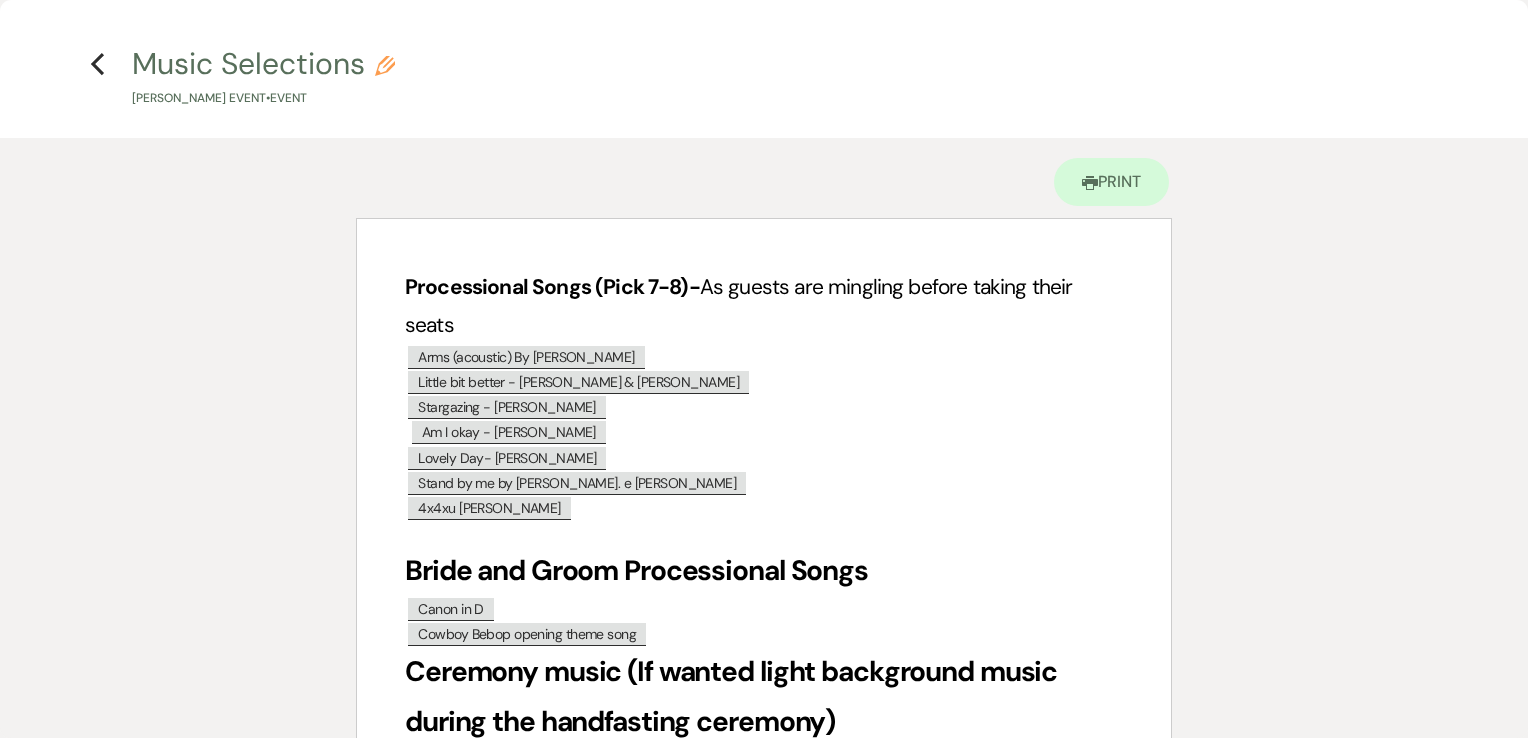 scroll, scrollTop: 0, scrollLeft: 0, axis: both 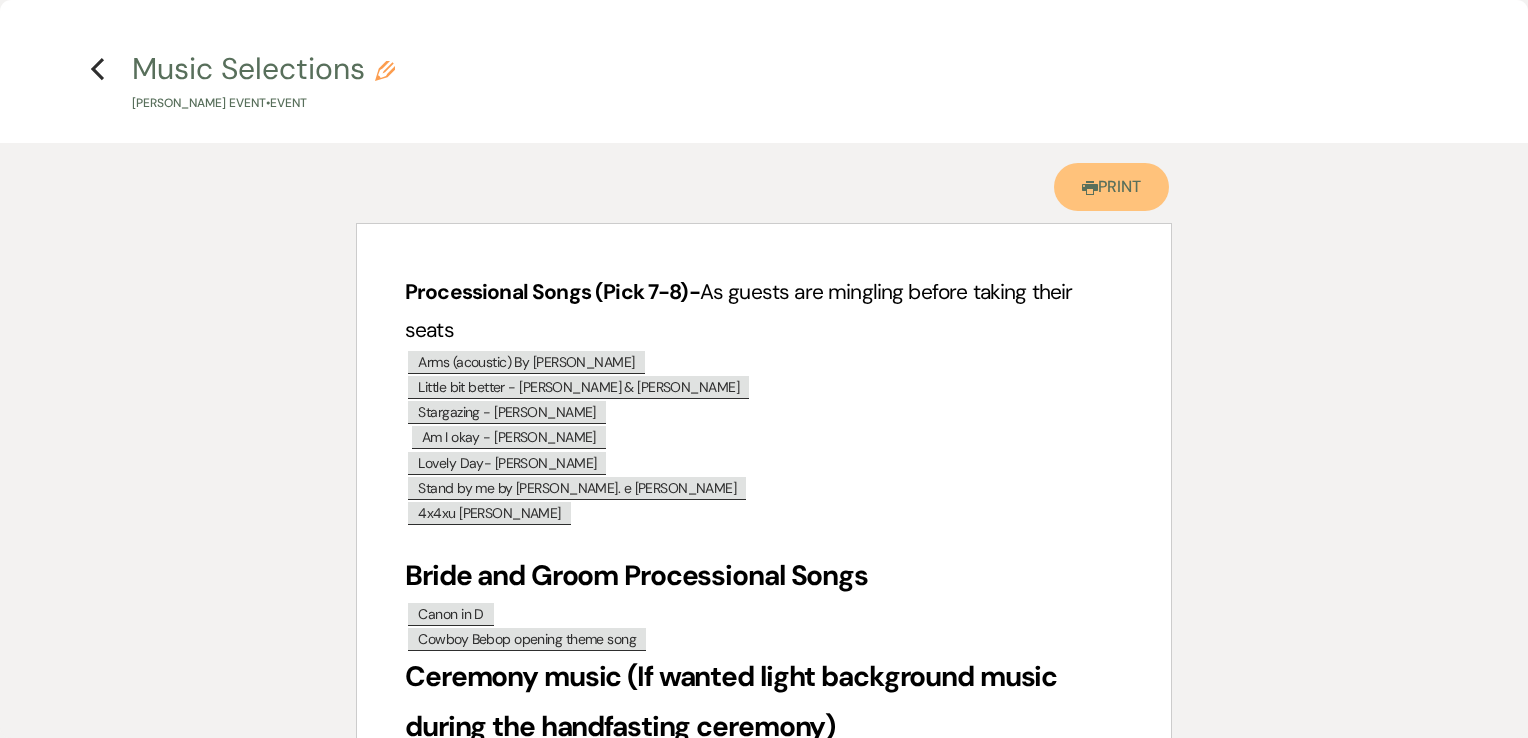click on "Printer  Print" at bounding box center [1111, 187] 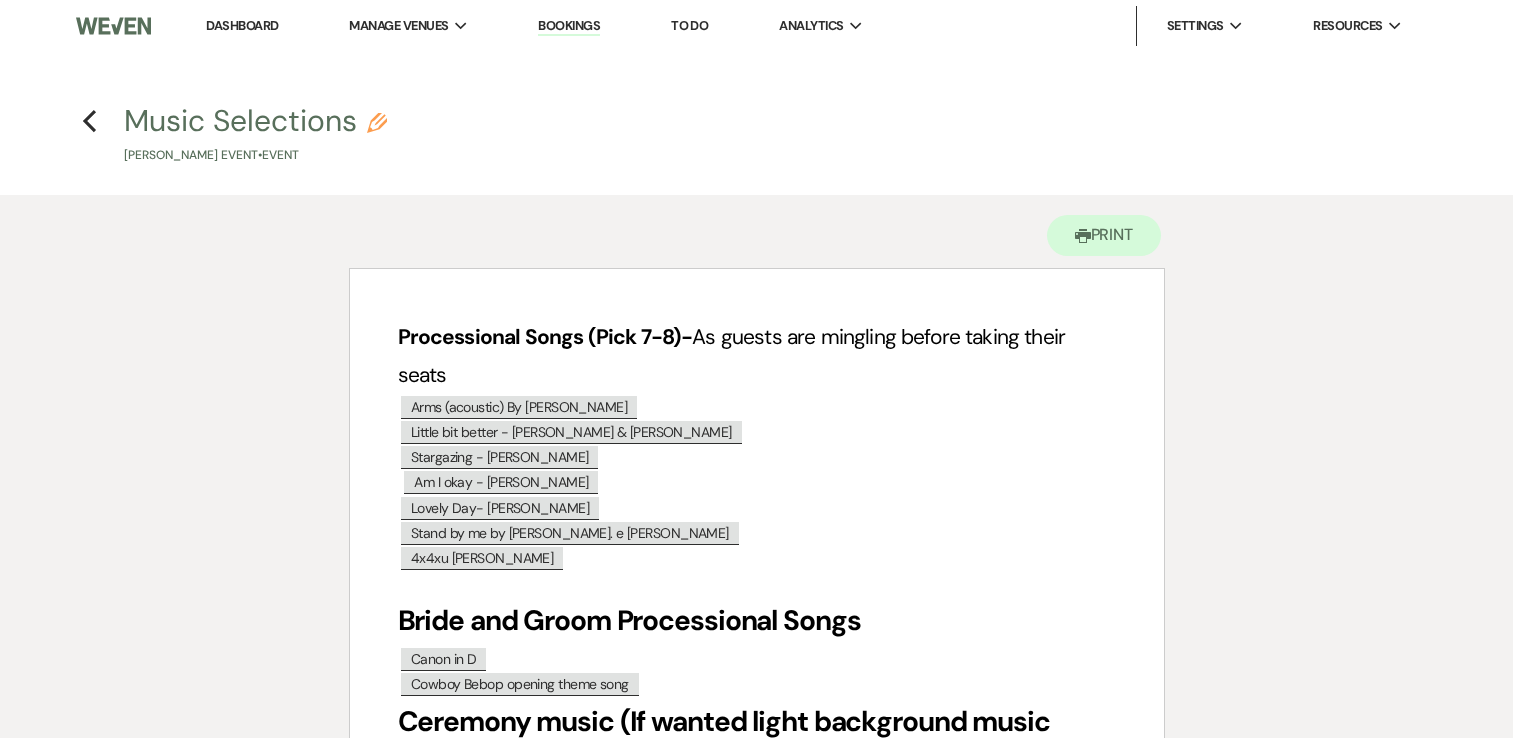 scroll, scrollTop: 0, scrollLeft: 0, axis: both 